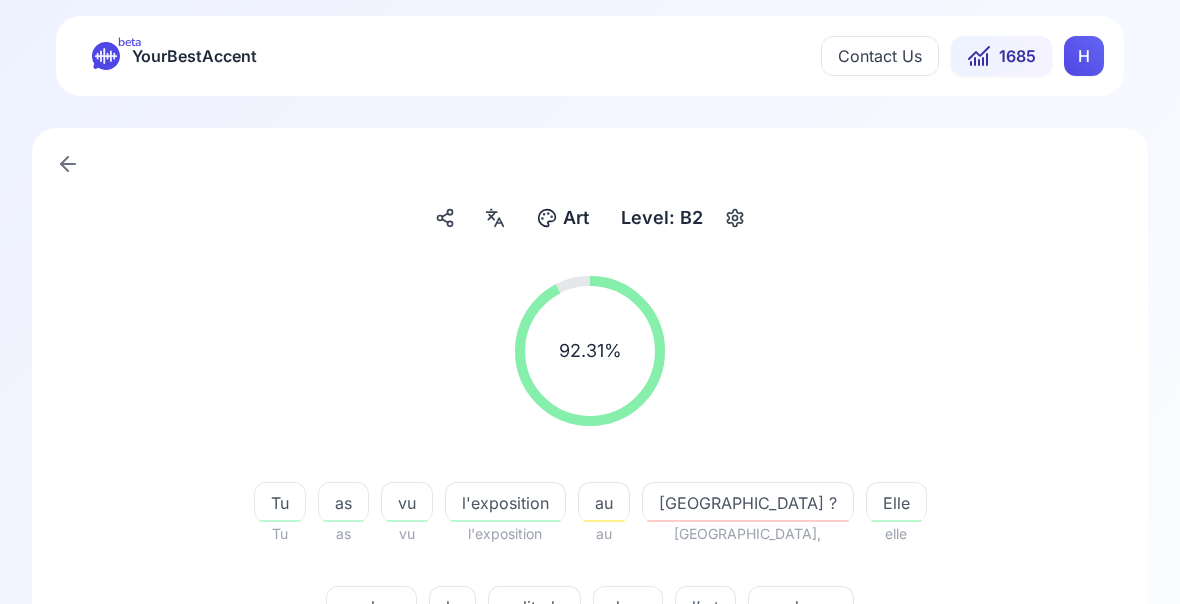 scroll, scrollTop: 406, scrollLeft: 0, axis: vertical 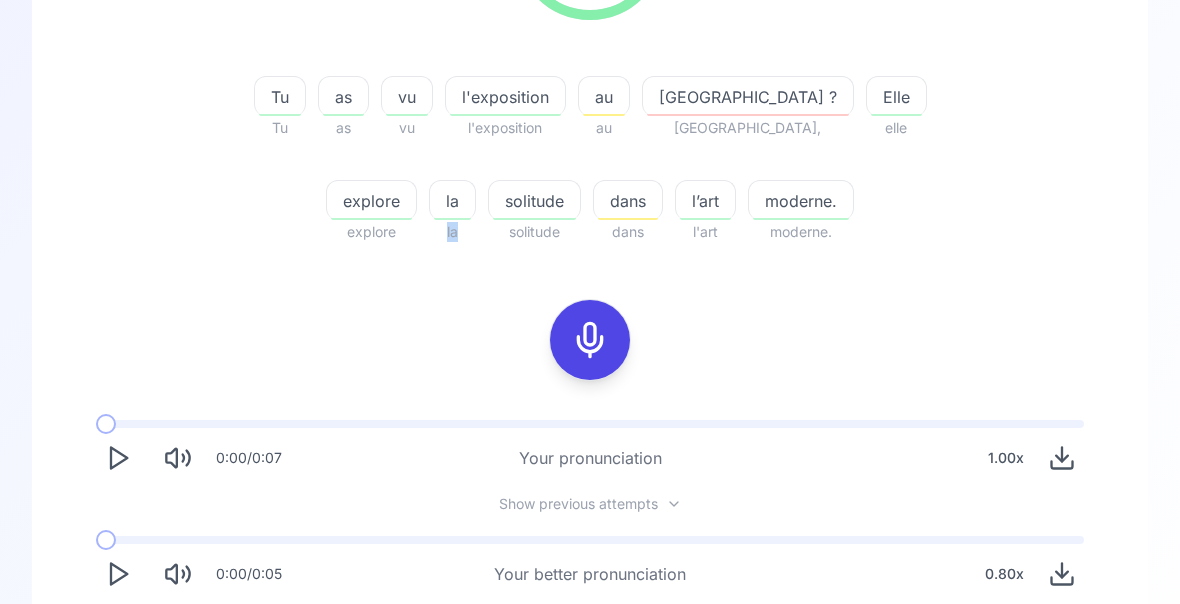 click on "92.31 % 92.31 % Tu Tu as as [PERSON_NAME] l'exposition l'exposition au au [GEOGRAPHIC_DATA] ? [GEOGRAPHIC_DATA], [PERSON_NAME] elle explore explore la la solitude solitude dans dans l’art l'art moderne. moderne. 0:00  /  0:07 Your pronunciation 1.00 x Show previous attempts 0:00  /  0:05 Your better pronunciation 0.80 x" at bounding box center (590, 233) 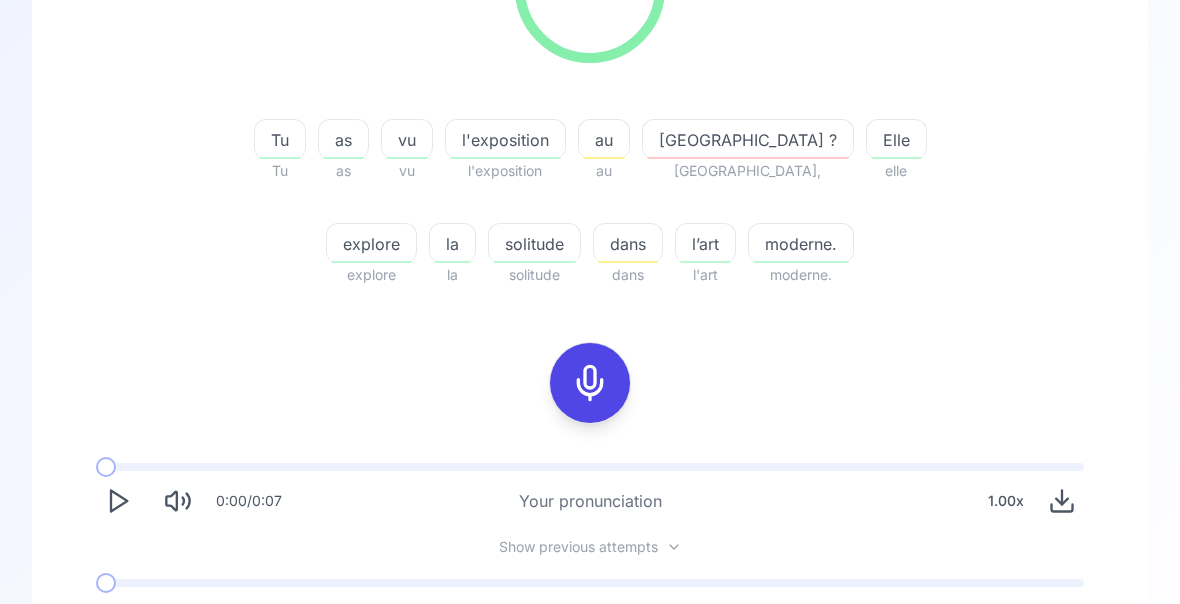 scroll, scrollTop: 370, scrollLeft: 0, axis: vertical 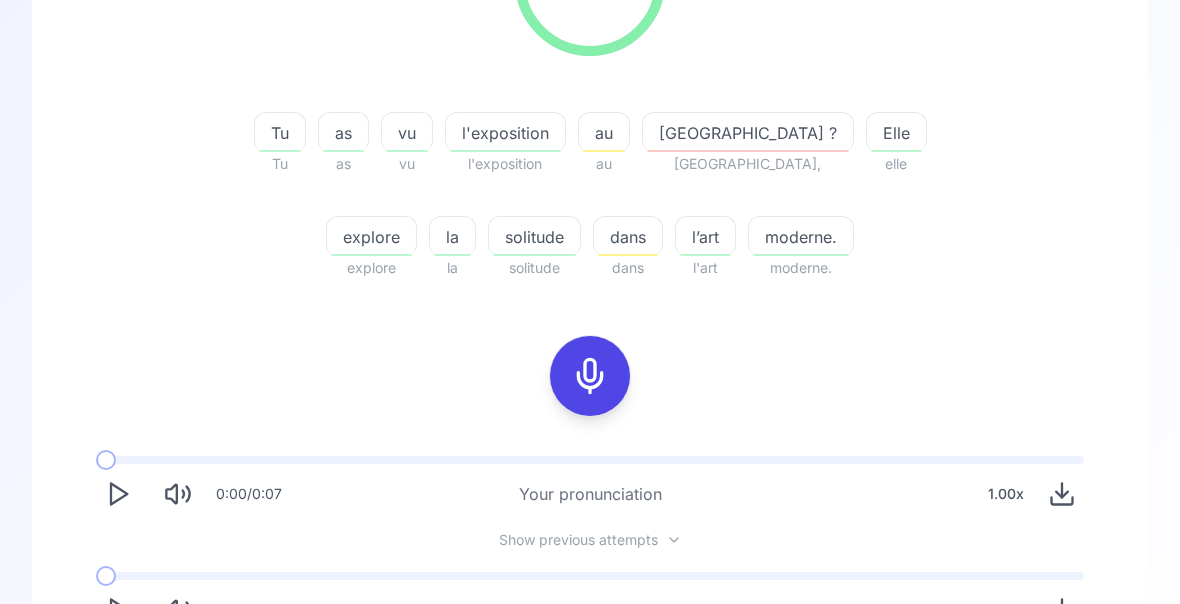 click on "[GEOGRAPHIC_DATA] ?" at bounding box center (748, 132) 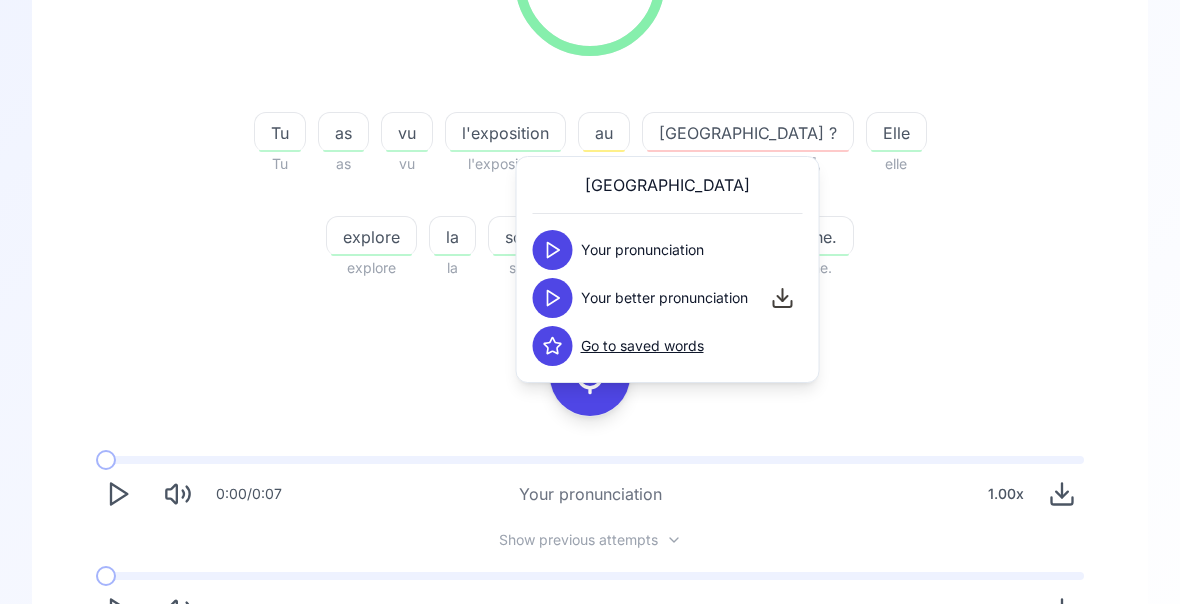 click at bounding box center [553, 298] 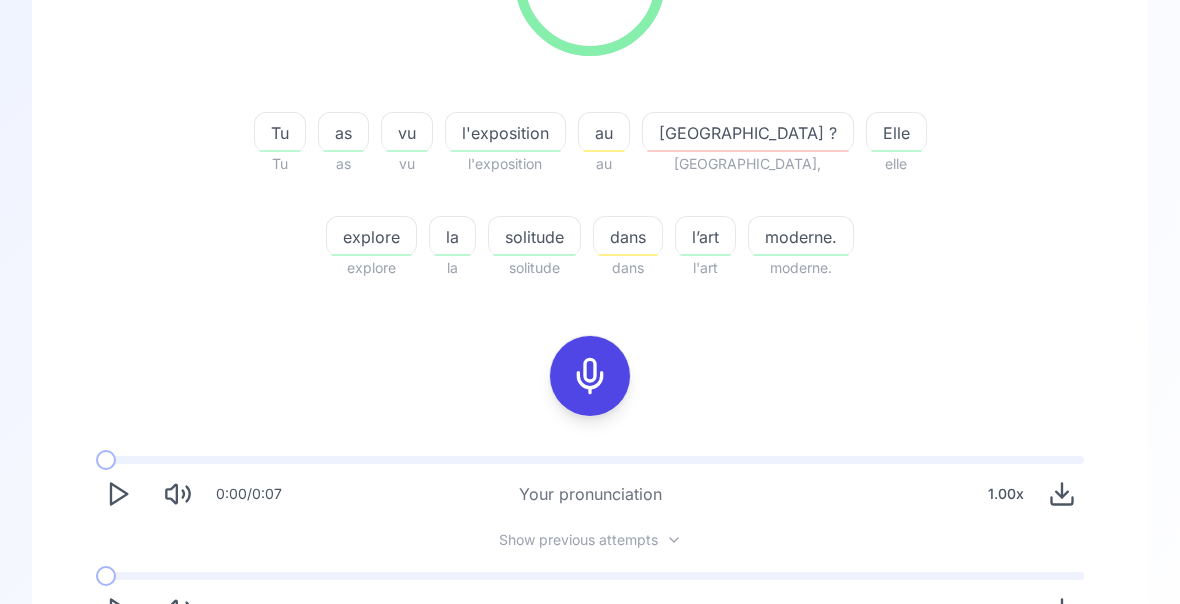 click on "Try another sentence" at bounding box center [590, 688] 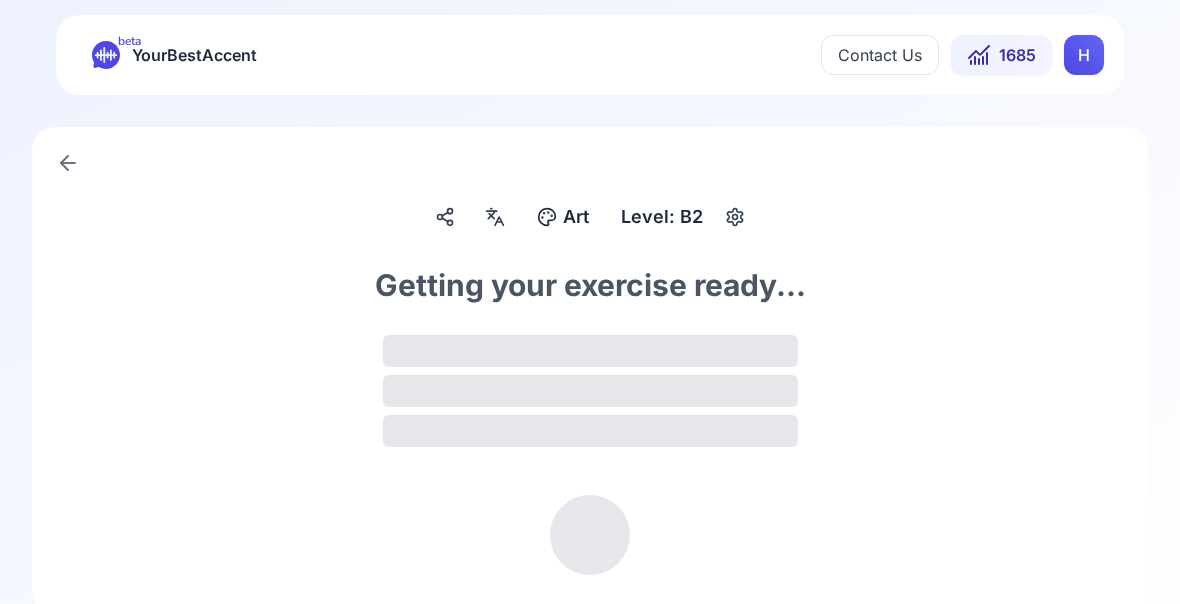 scroll, scrollTop: 0, scrollLeft: 0, axis: both 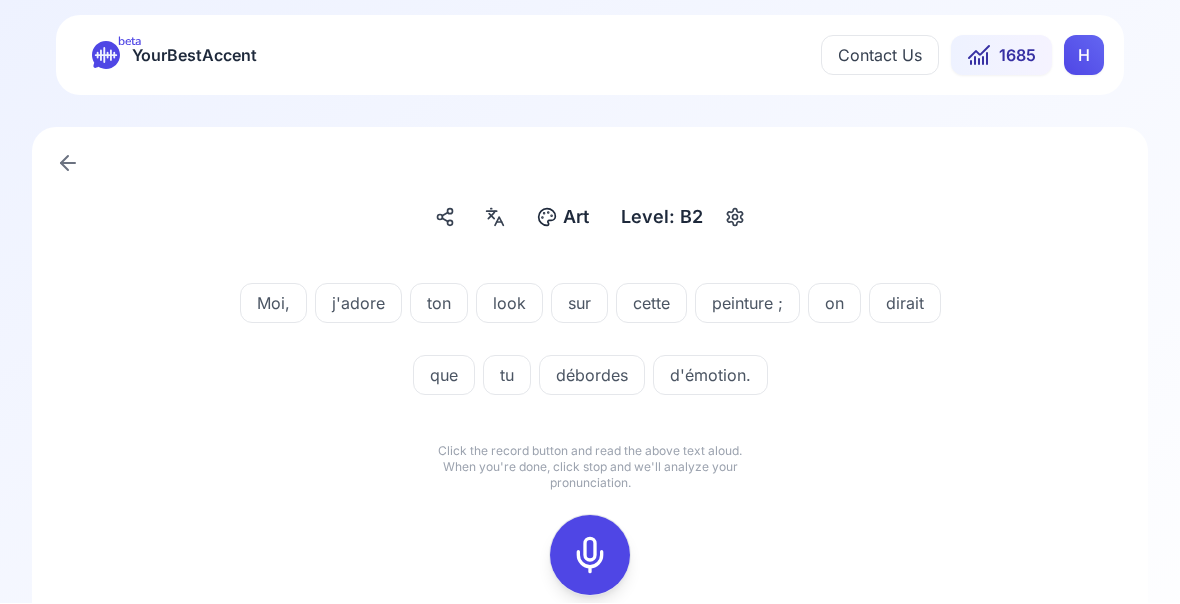 click at bounding box center (590, 556) 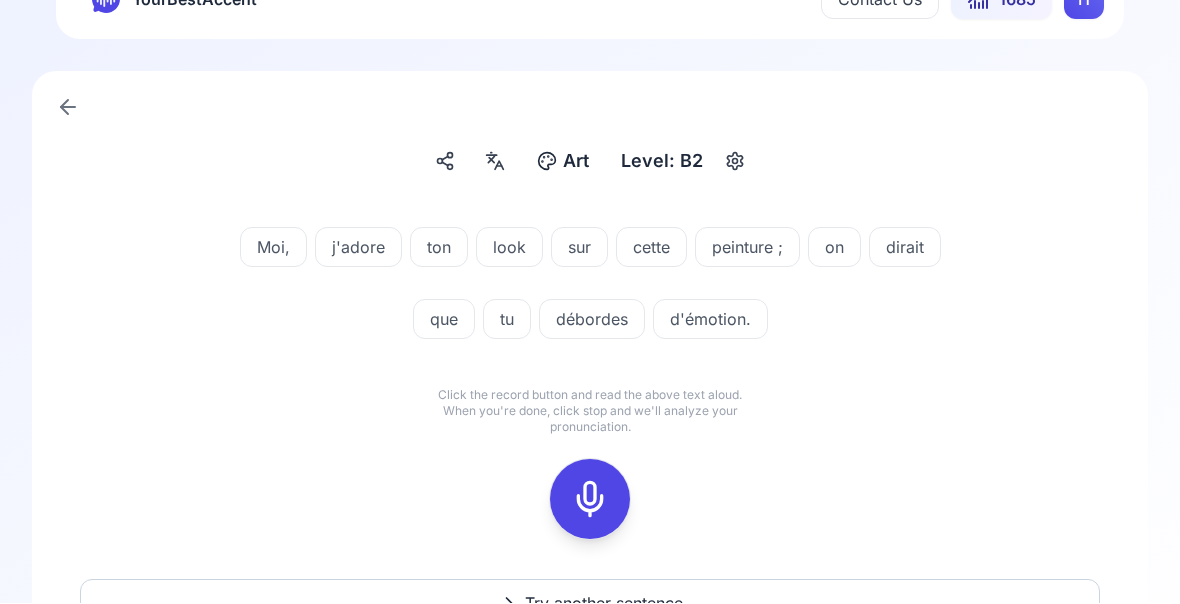 scroll, scrollTop: 57, scrollLeft: 0, axis: vertical 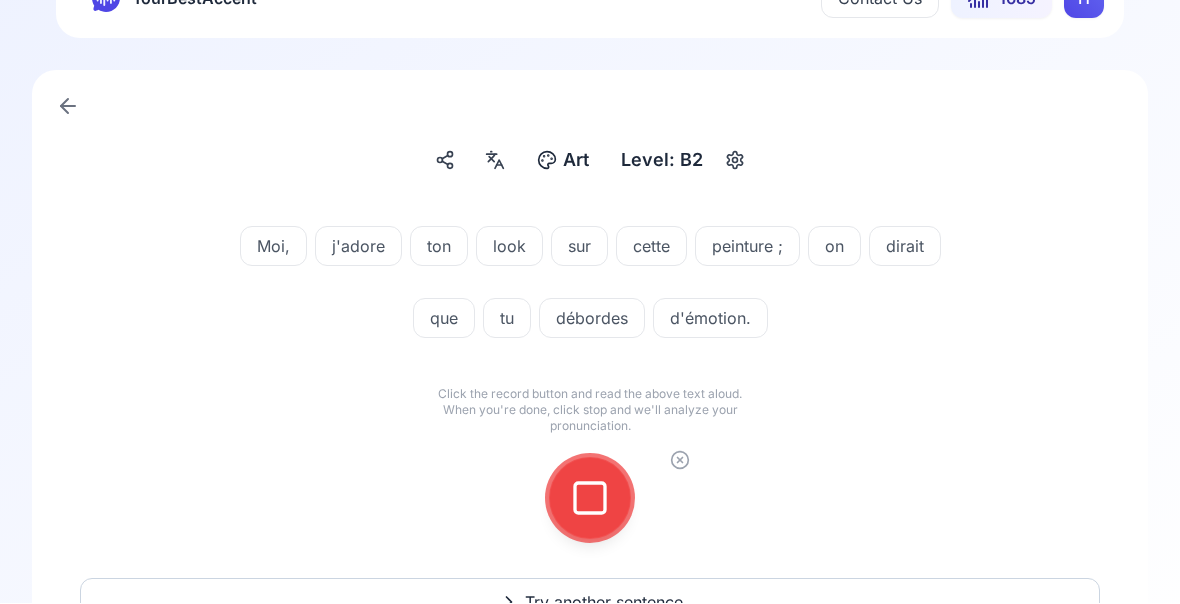 click 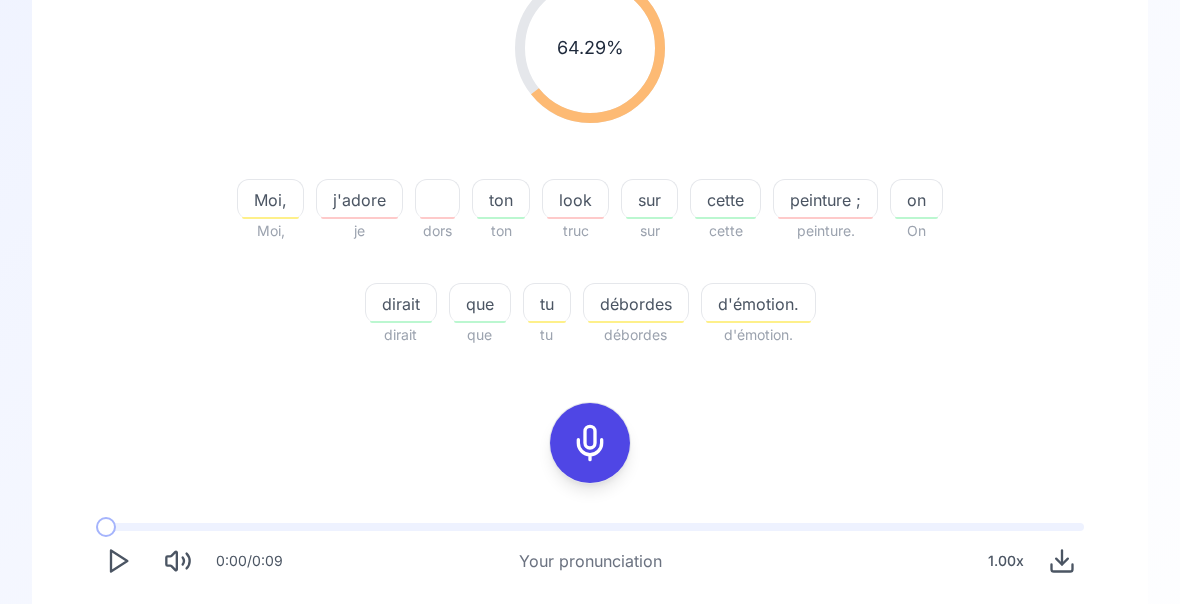 scroll, scrollTop: 302, scrollLeft: 0, axis: vertical 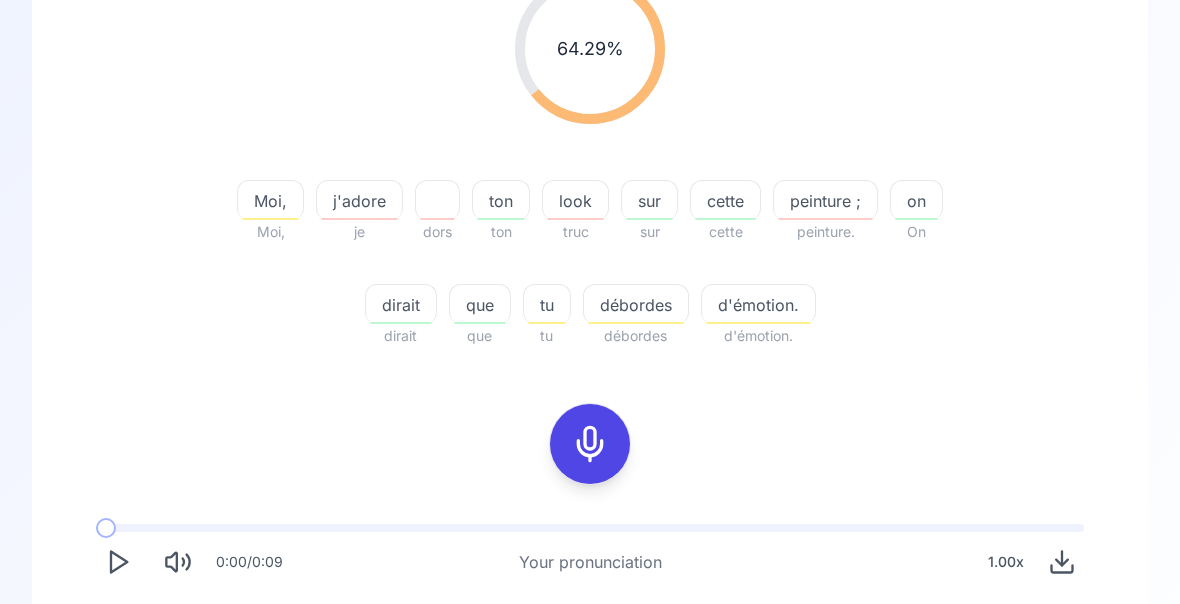 click 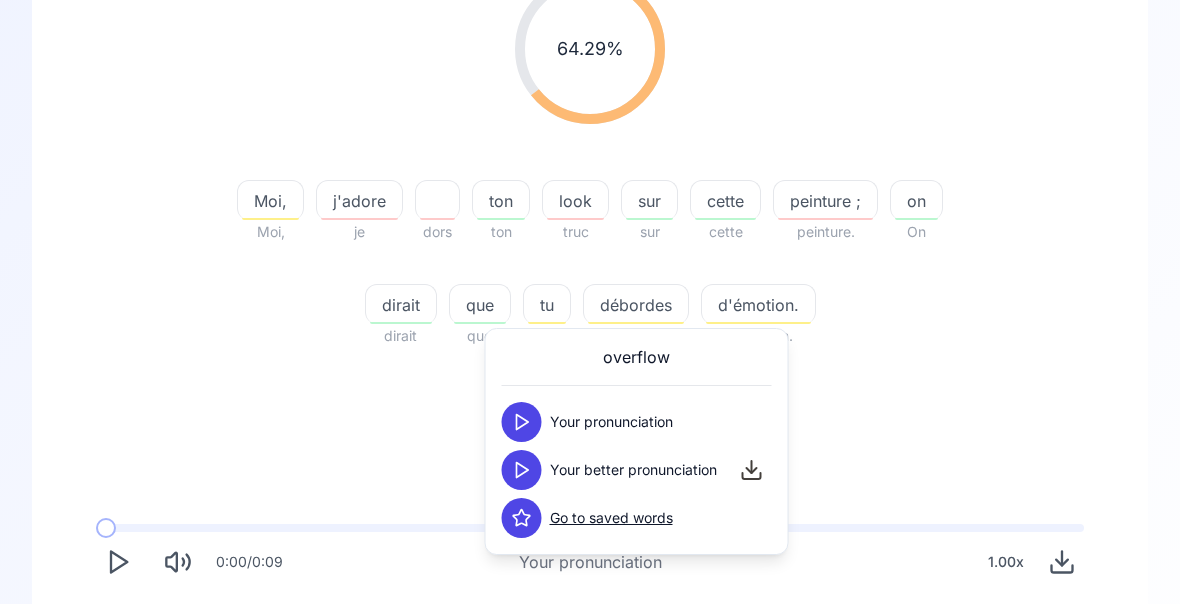 click on "64.29 % 64.29 % Moi, Moi, j'adore [PERSON_NAME] ton ton look truc sur sur cette cette peinture ; peinture. on On dirait dirait que que tu tu débordes débordes d'émotion. d'émotion. 0:00  /  0:09 Your pronunciation 1.00 x 0:00  /  0:11 Your better pronunciation 0.80 x" at bounding box center (590, 329) 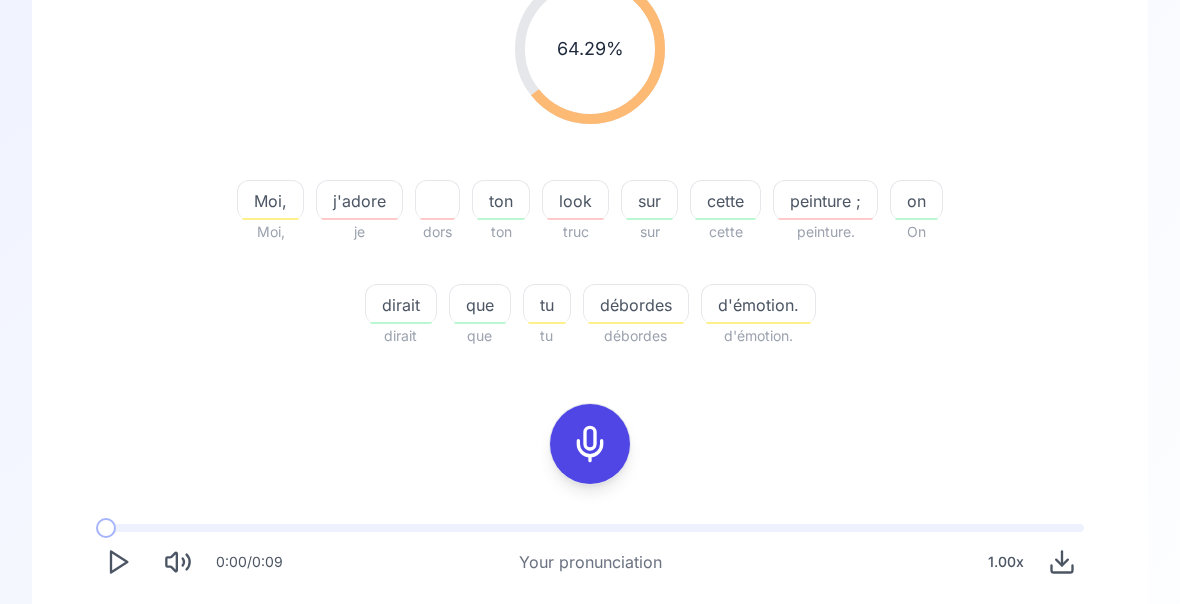 click 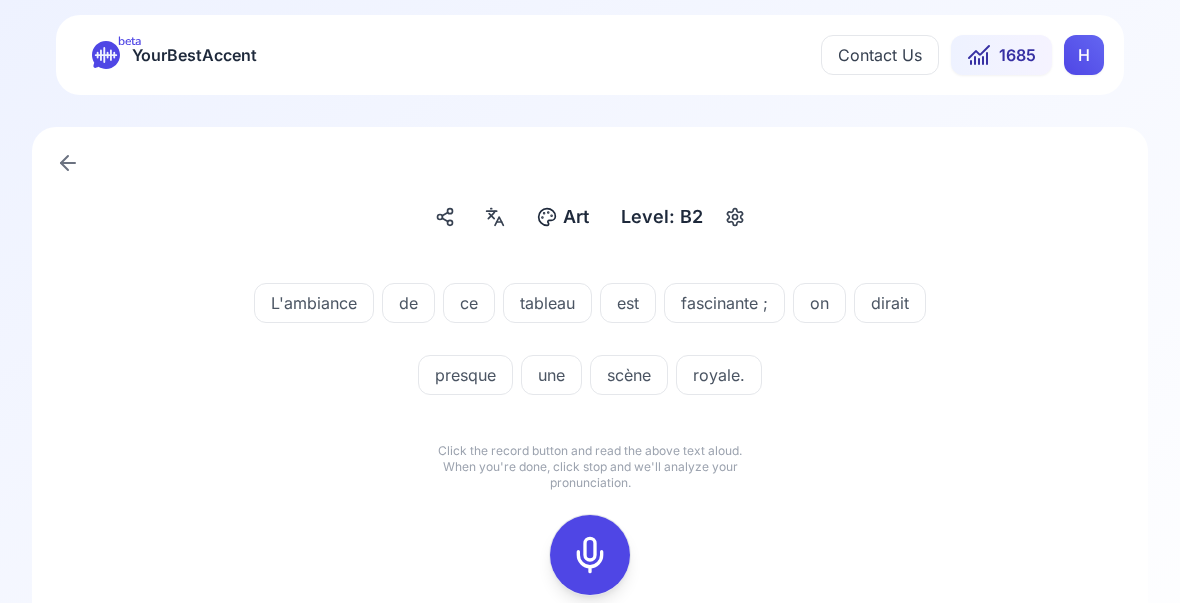 click 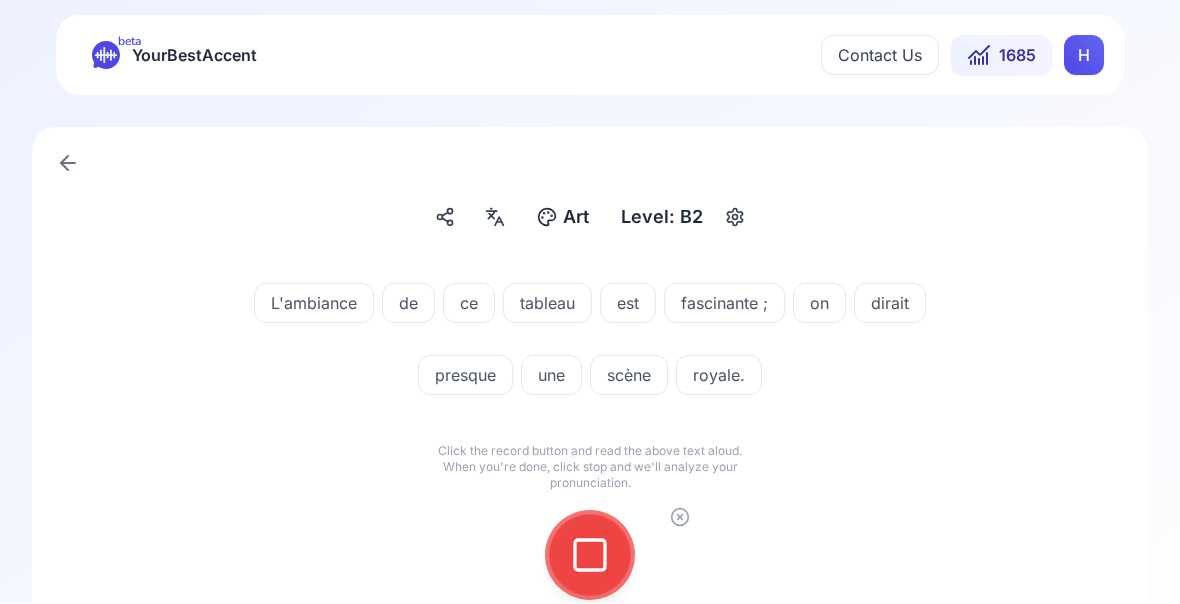 click 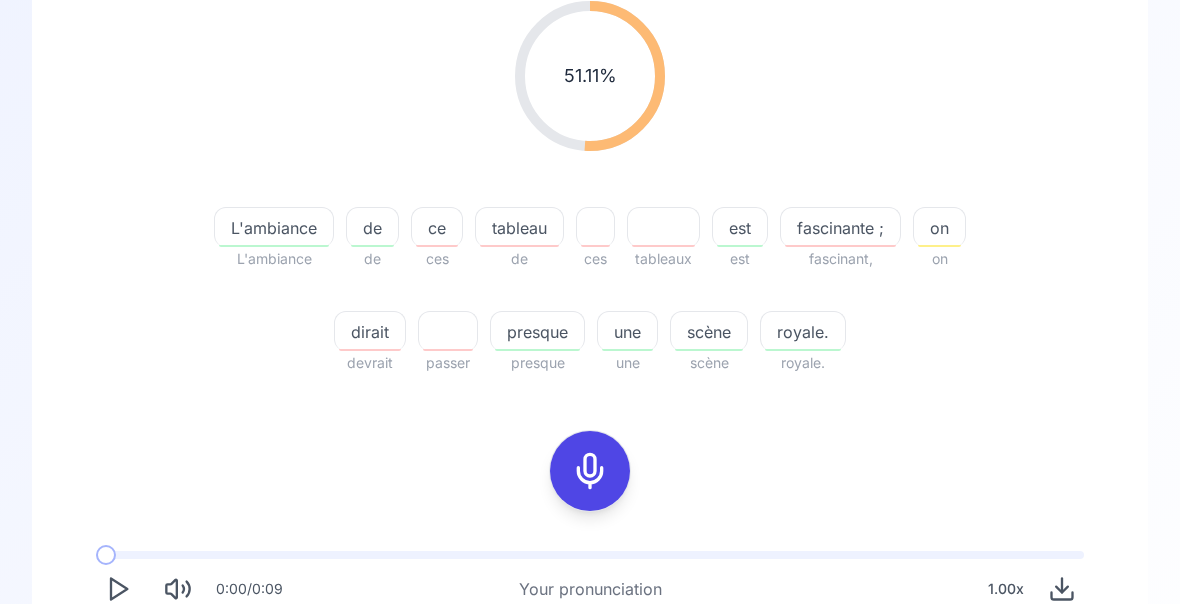 scroll, scrollTop: 275, scrollLeft: 0, axis: vertical 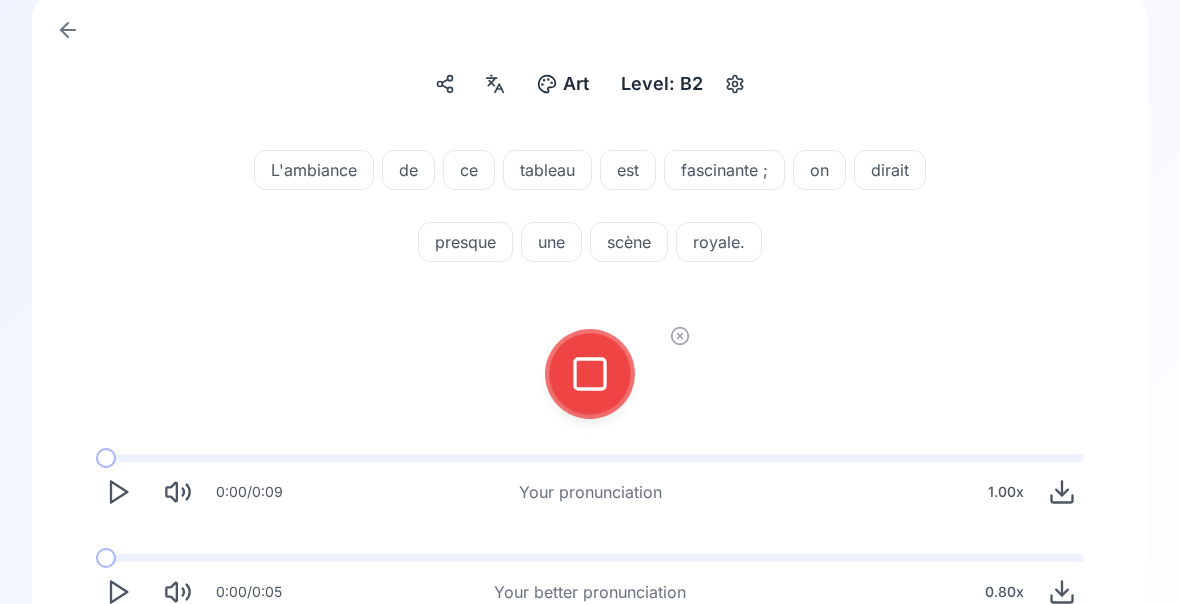 click at bounding box center (590, 374) 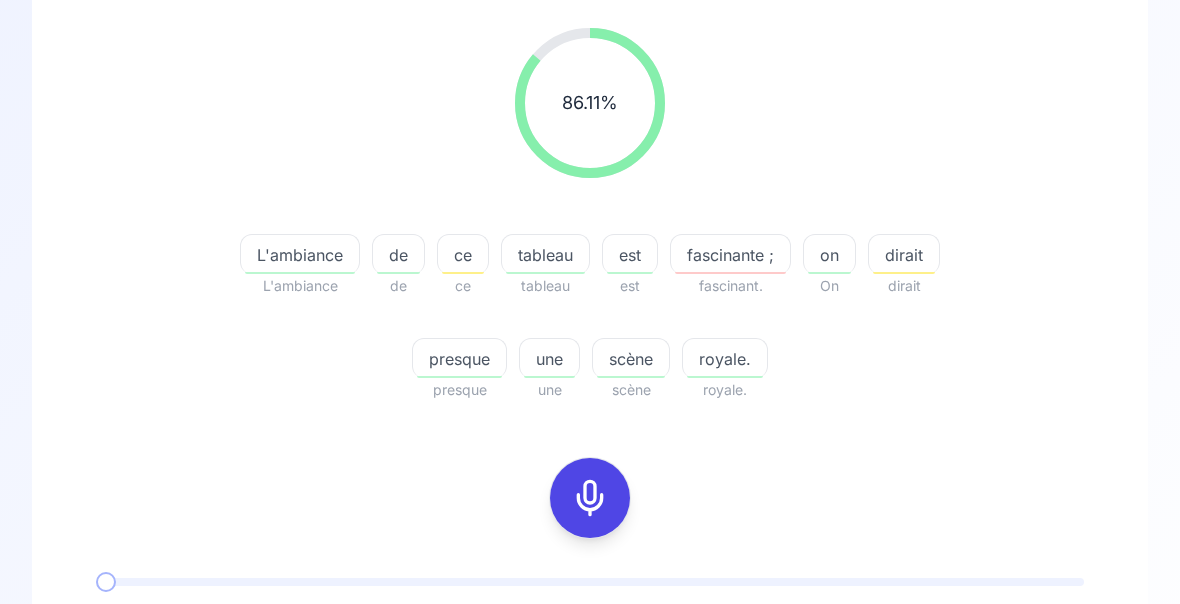 scroll, scrollTop: 265, scrollLeft: 0, axis: vertical 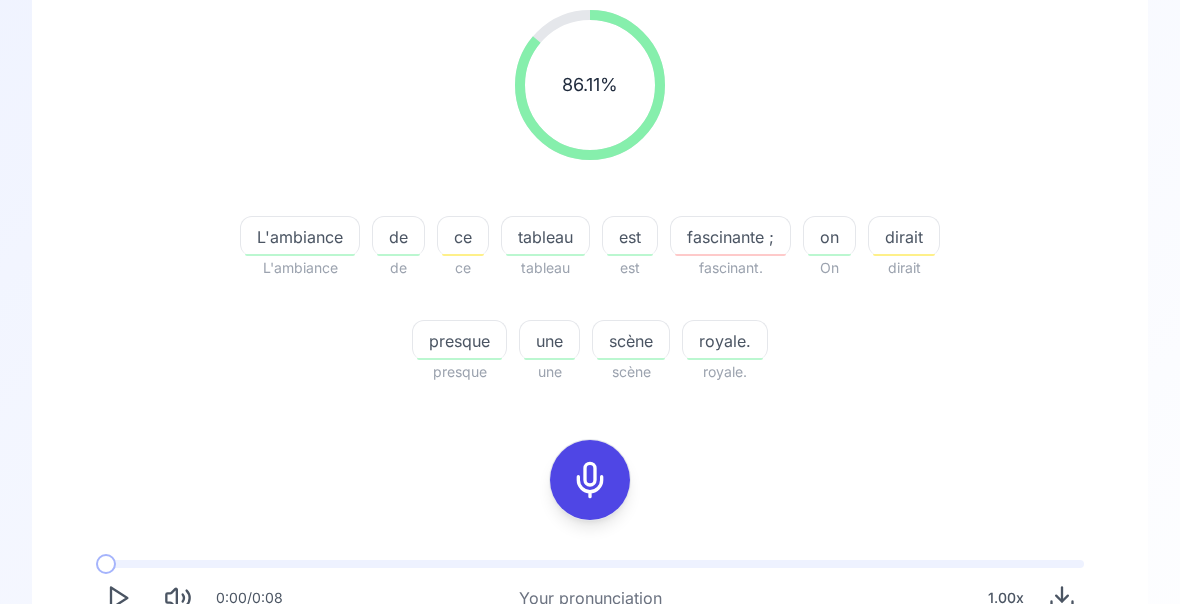 click 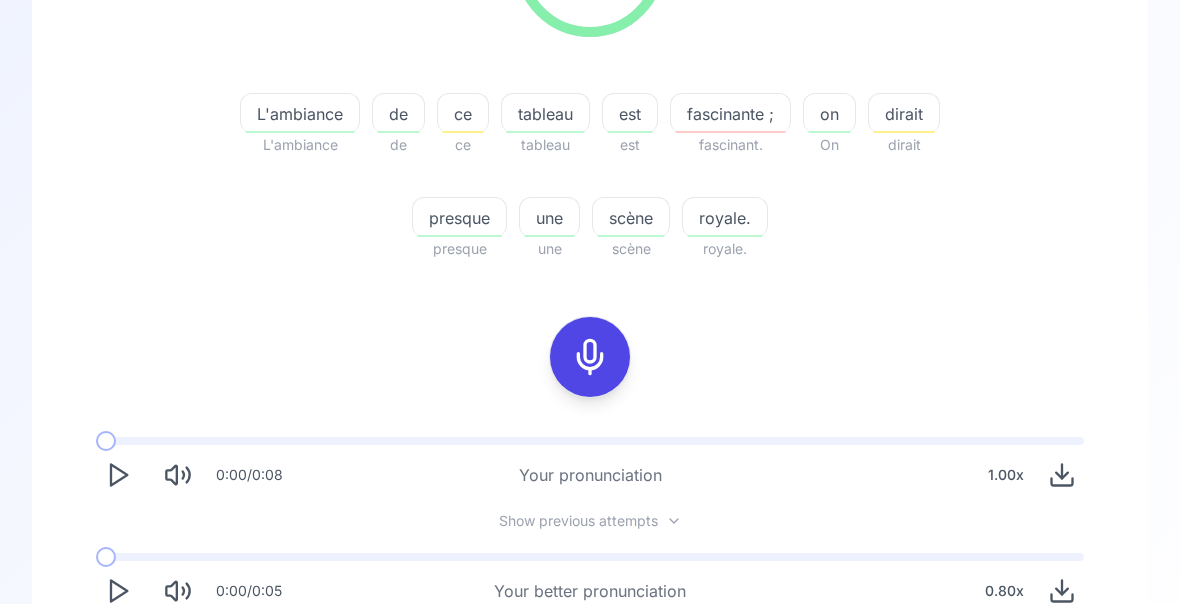 scroll, scrollTop: 388, scrollLeft: 0, axis: vertical 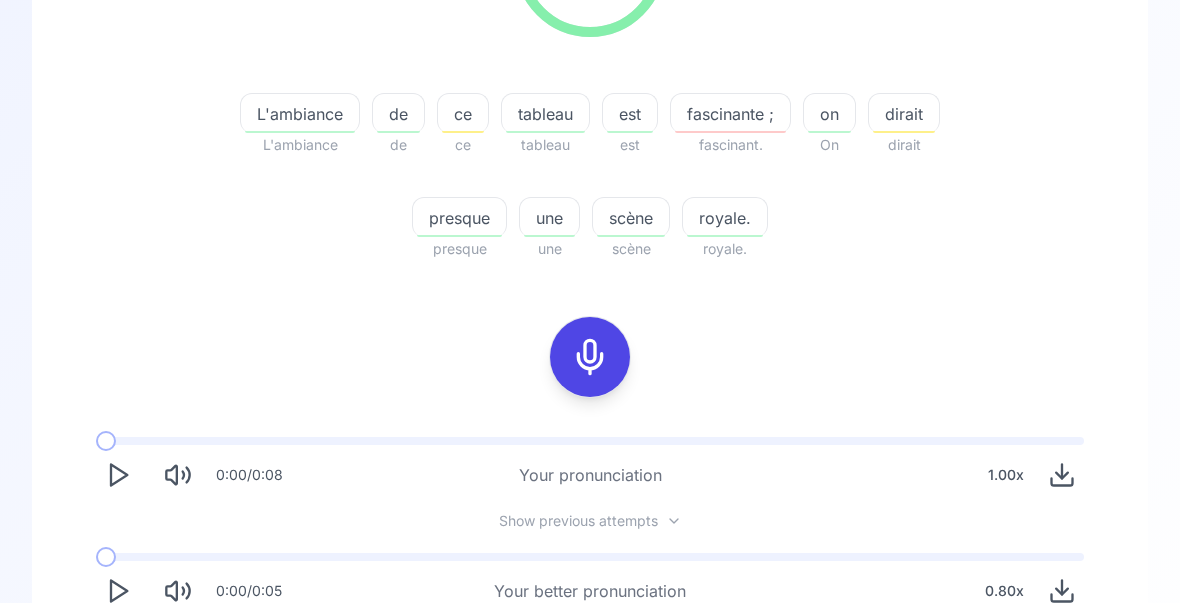 click on "Try another sentence" at bounding box center [604, 670] 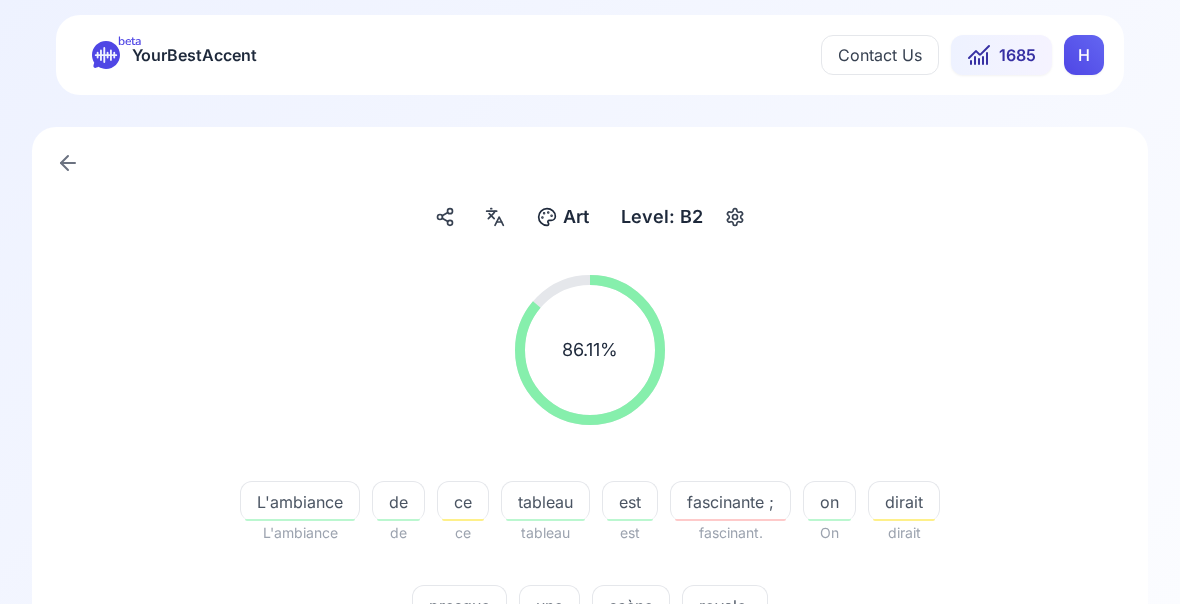 scroll, scrollTop: 0, scrollLeft: 0, axis: both 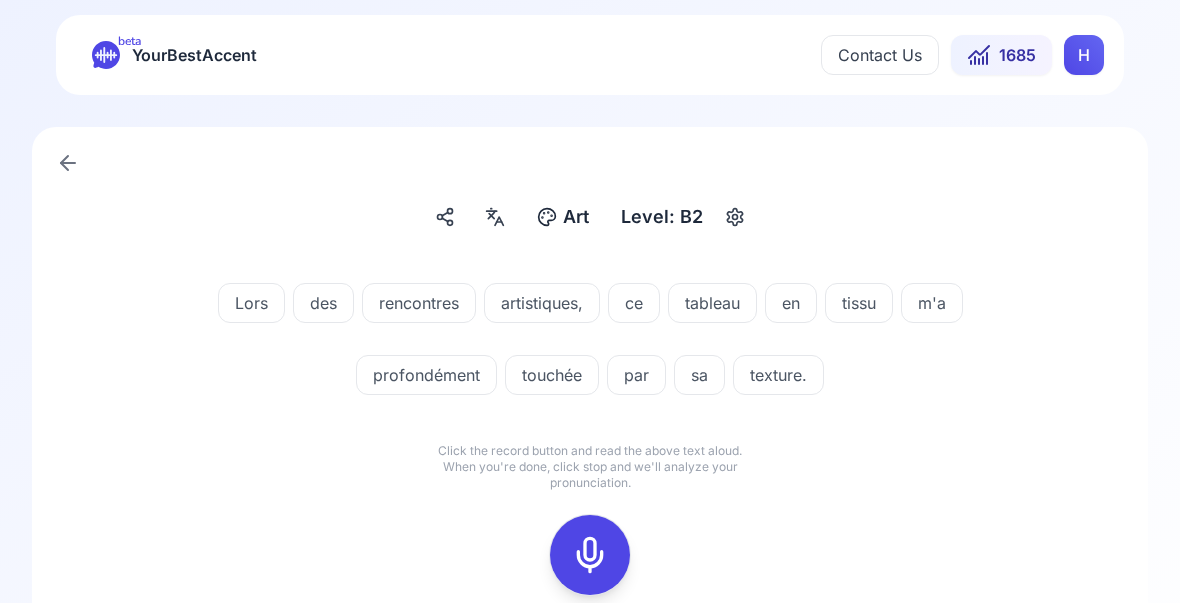 click 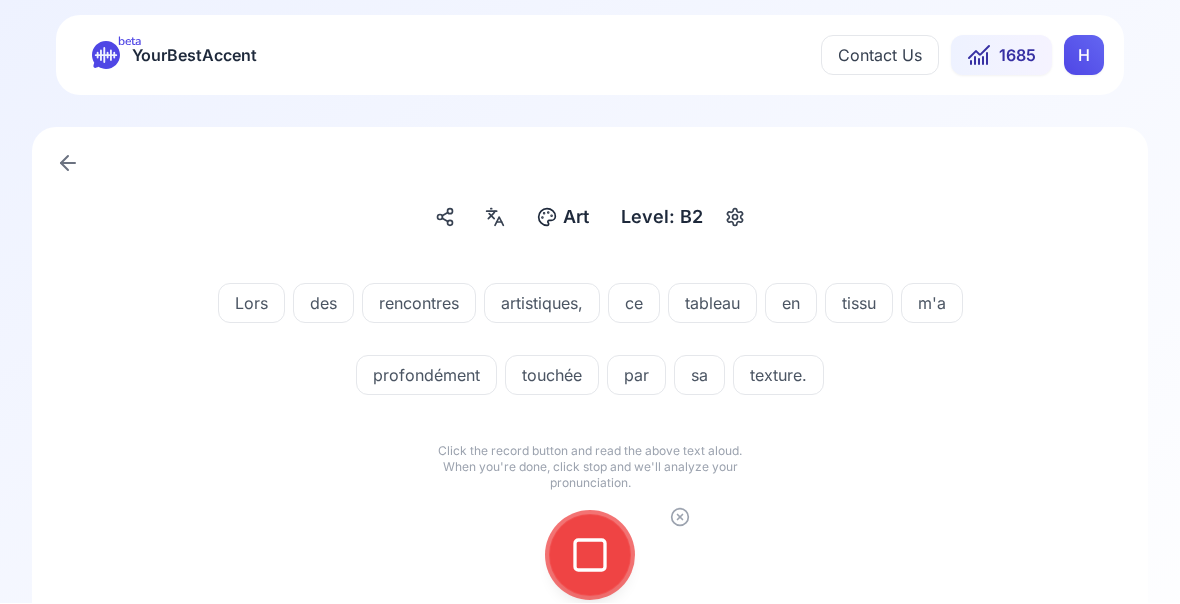 click 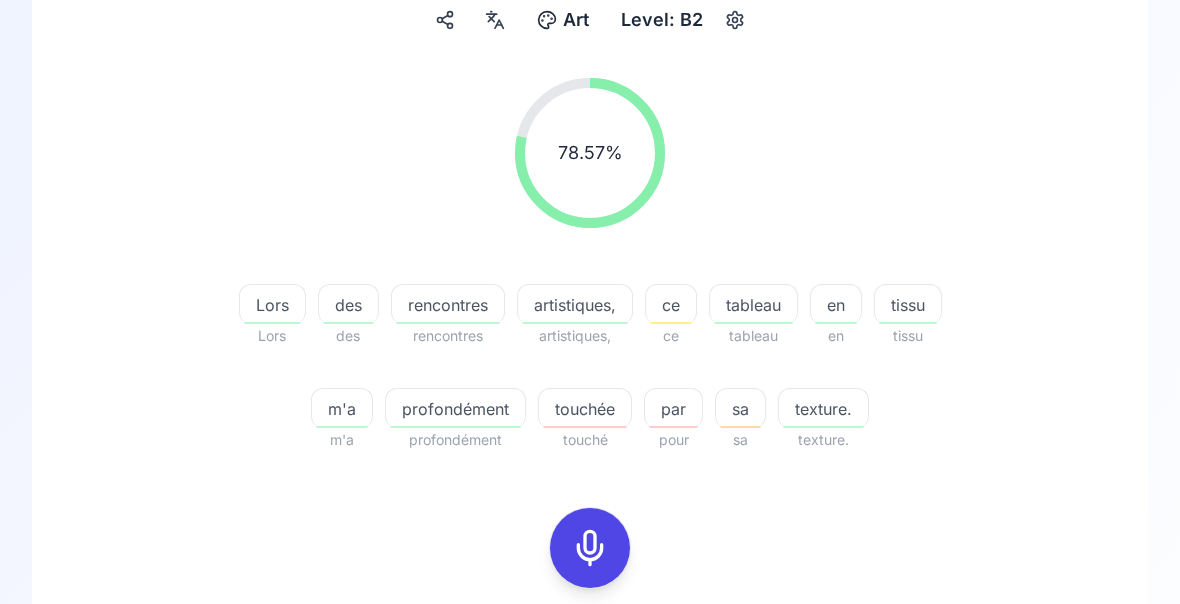 scroll, scrollTop: 198, scrollLeft: 0, axis: vertical 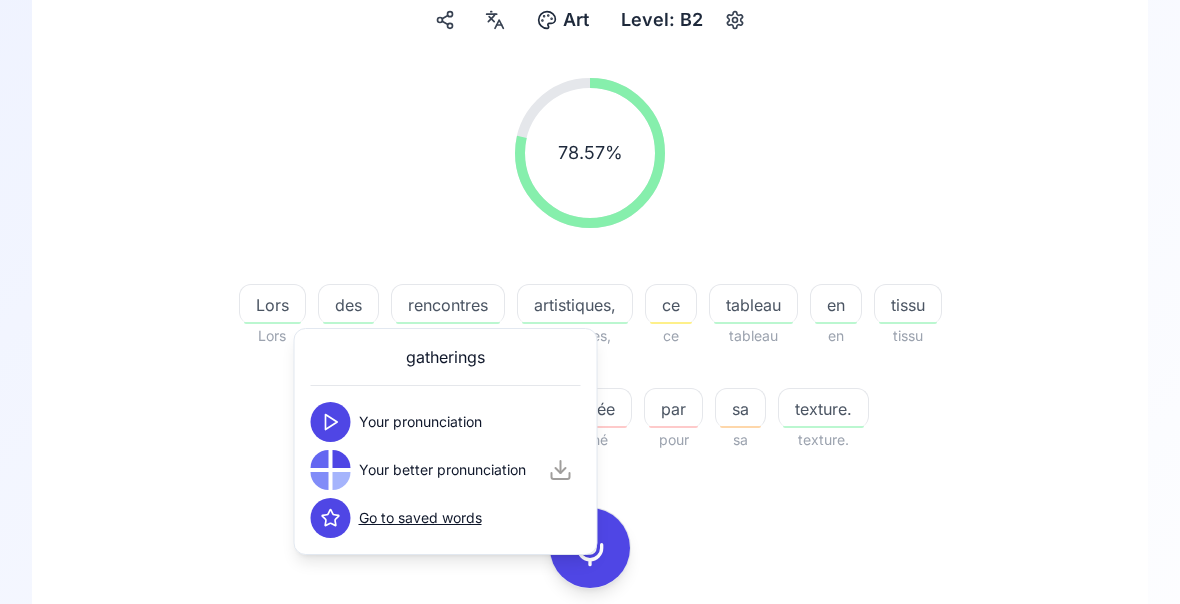 click on "78.57 % 78.57 % Lors Lors des des rencontres rencontres artistiques, artistiques, ce ce tableau tableau en en [PERSON_NAME] m'a m'a profondément profondément touchée touché par pour sa sa texture. texture. 0:00  /  0:10 Your pronunciation 1.00 x 0:00  /  0:06 Your better pronunciation 0.80 x" at bounding box center [590, 433] 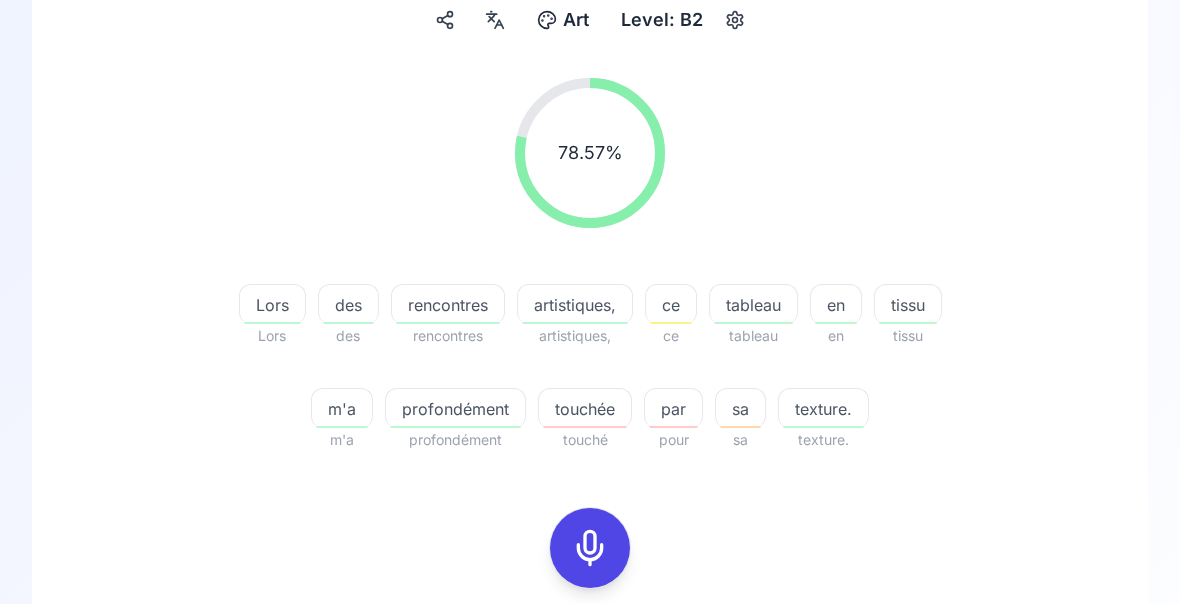 click on "Lors" at bounding box center [272, 305] 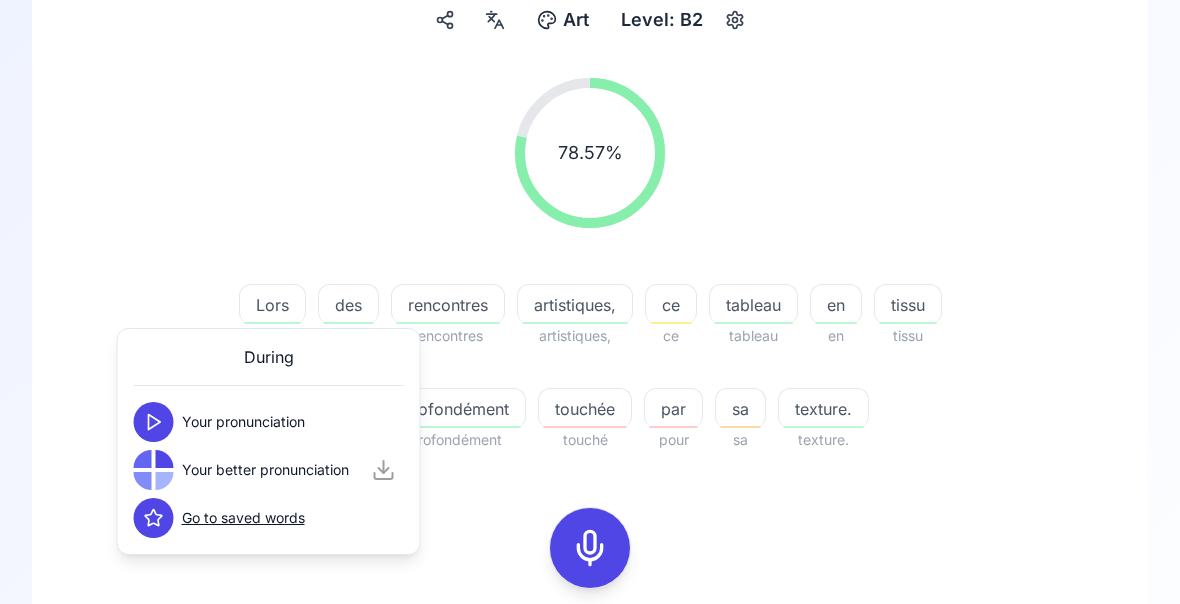 click on "78.57 % 78.57 % Lors Lors des des rencontres rencontres artistiques, artistiques, ce ce tableau tableau en en [PERSON_NAME] m'a m'a profondément profondément touchée touché par pour sa sa texture. texture." at bounding box center (590, 265) 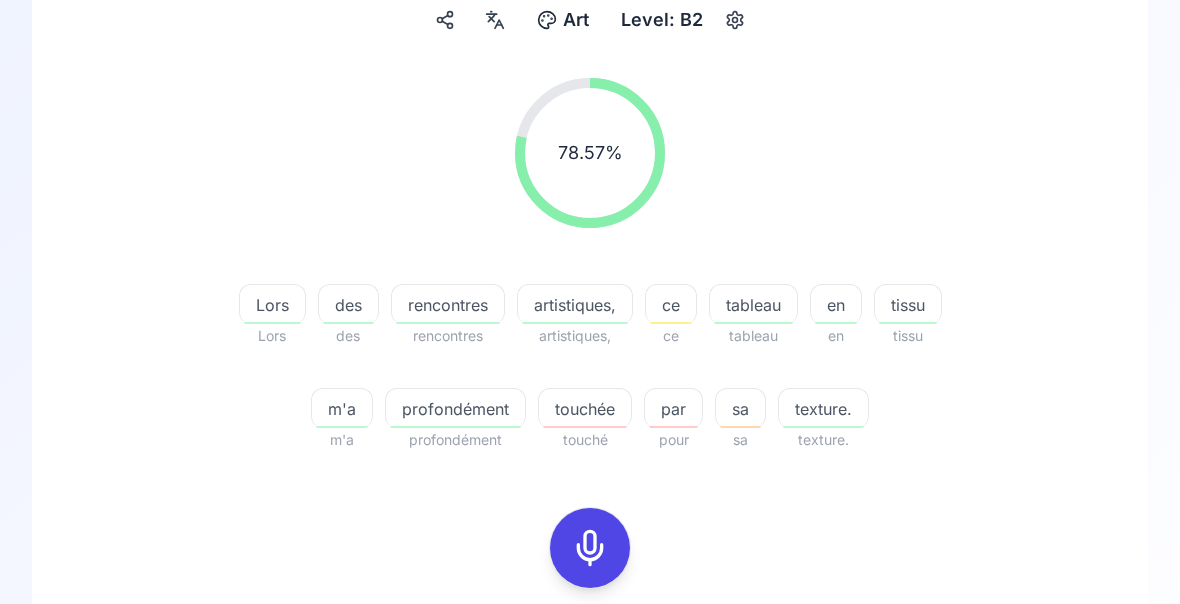 click on "tissu" at bounding box center (908, 305) 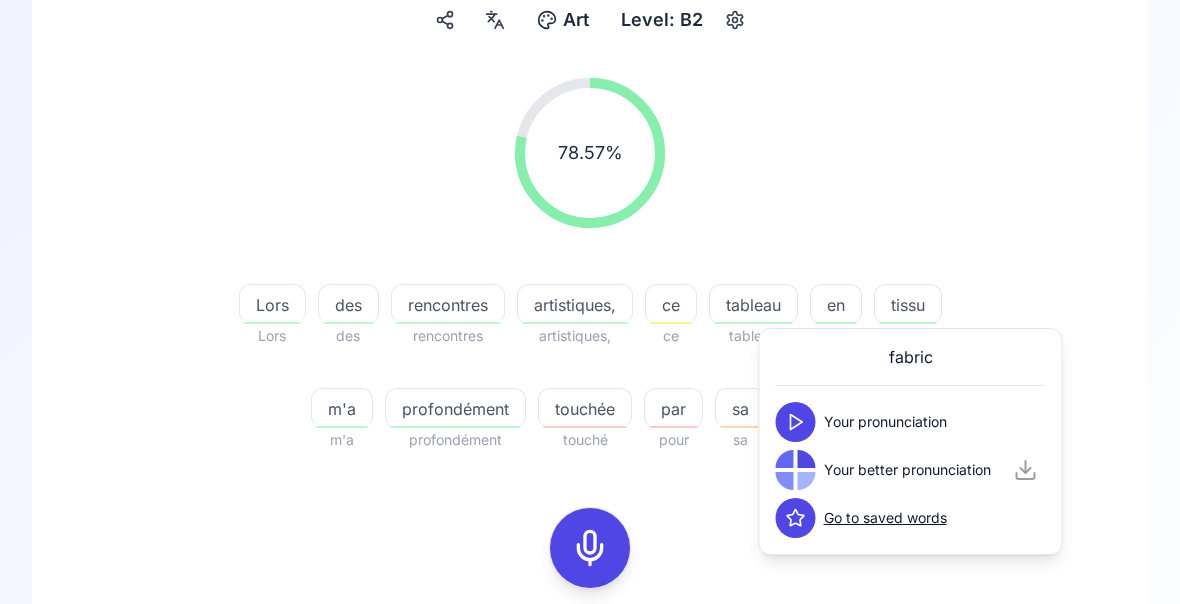 click on "78.57 % 78.57 %" at bounding box center (590, 153) 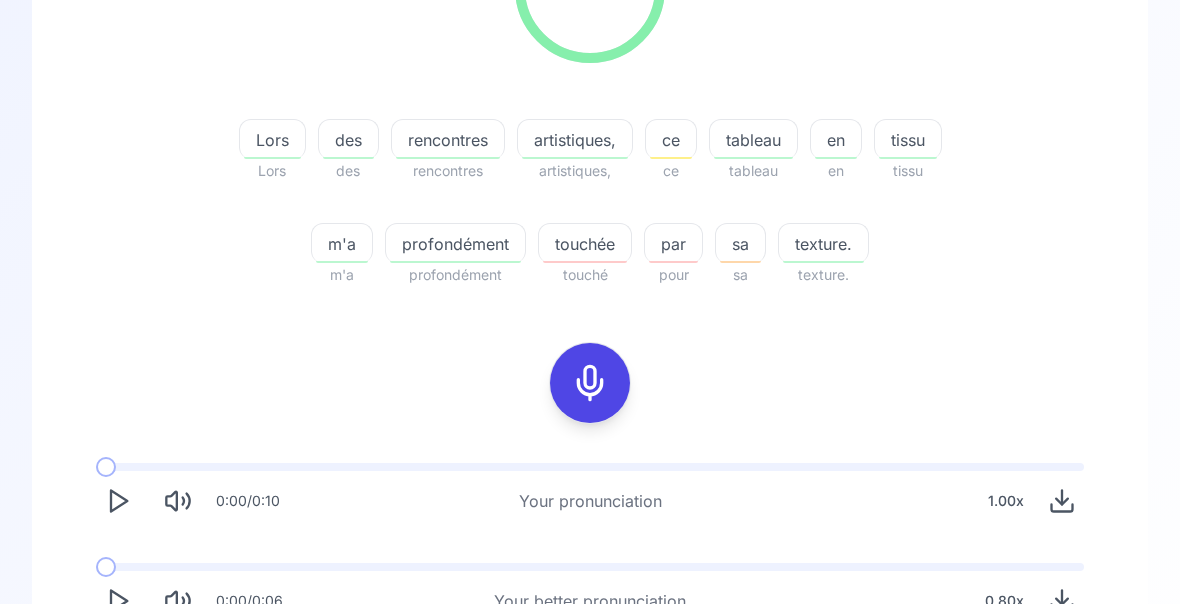 scroll, scrollTop: 363, scrollLeft: 0, axis: vertical 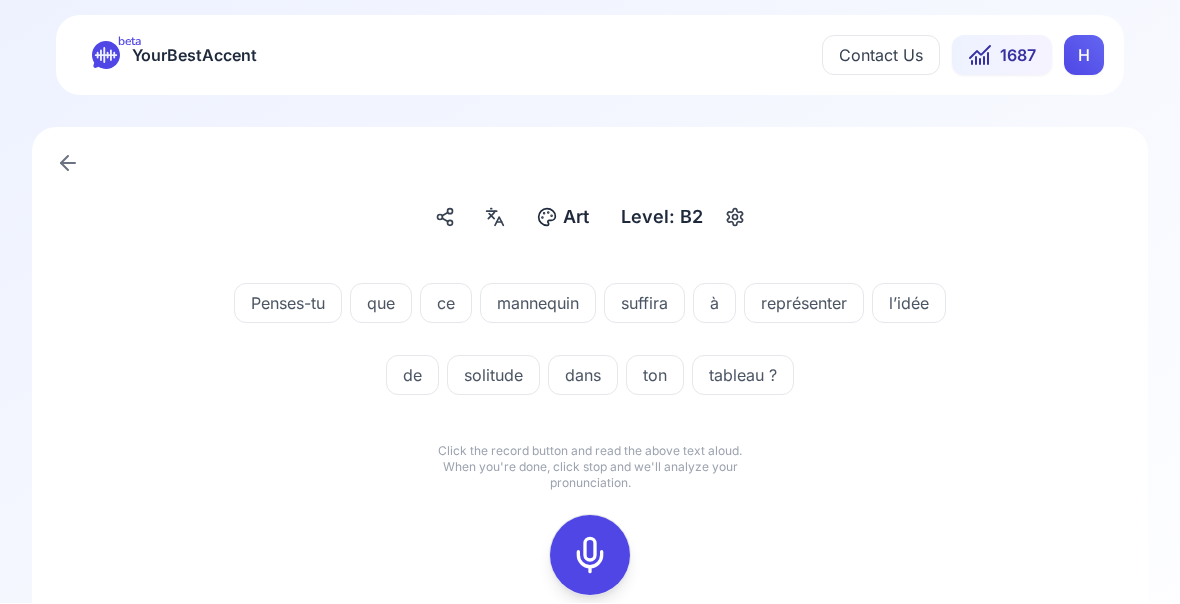 click 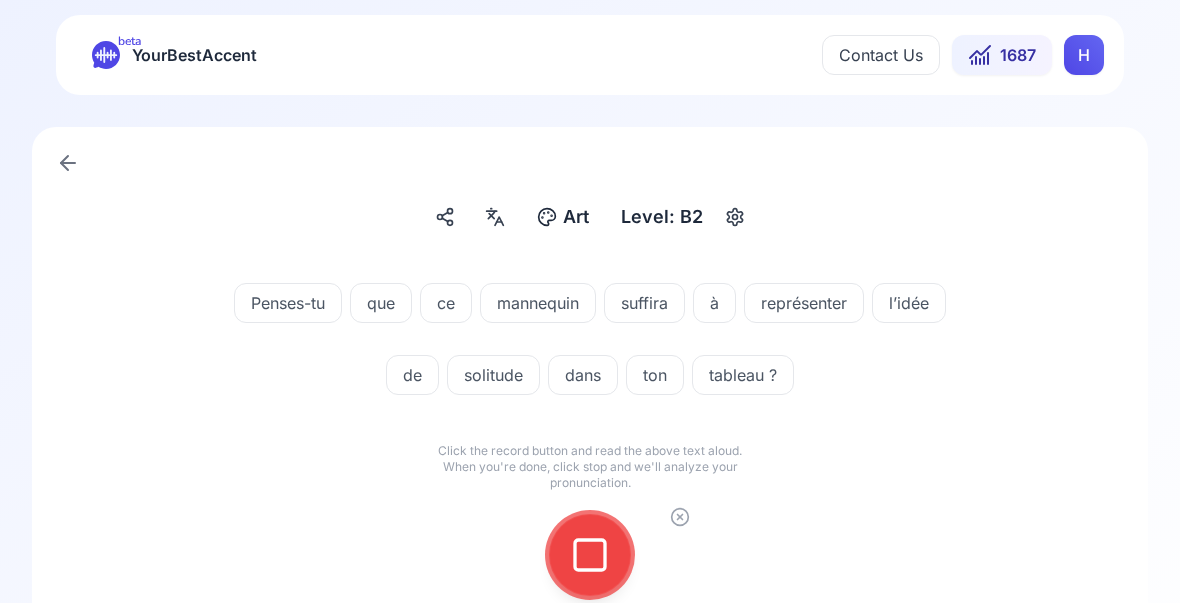 click 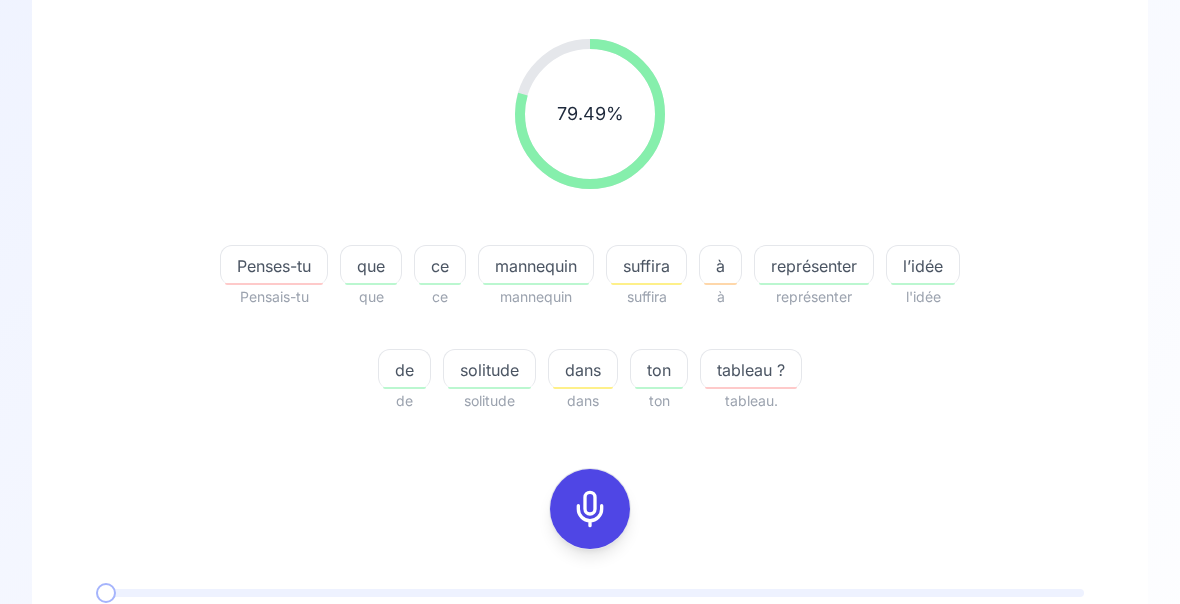 scroll, scrollTop: 237, scrollLeft: 0, axis: vertical 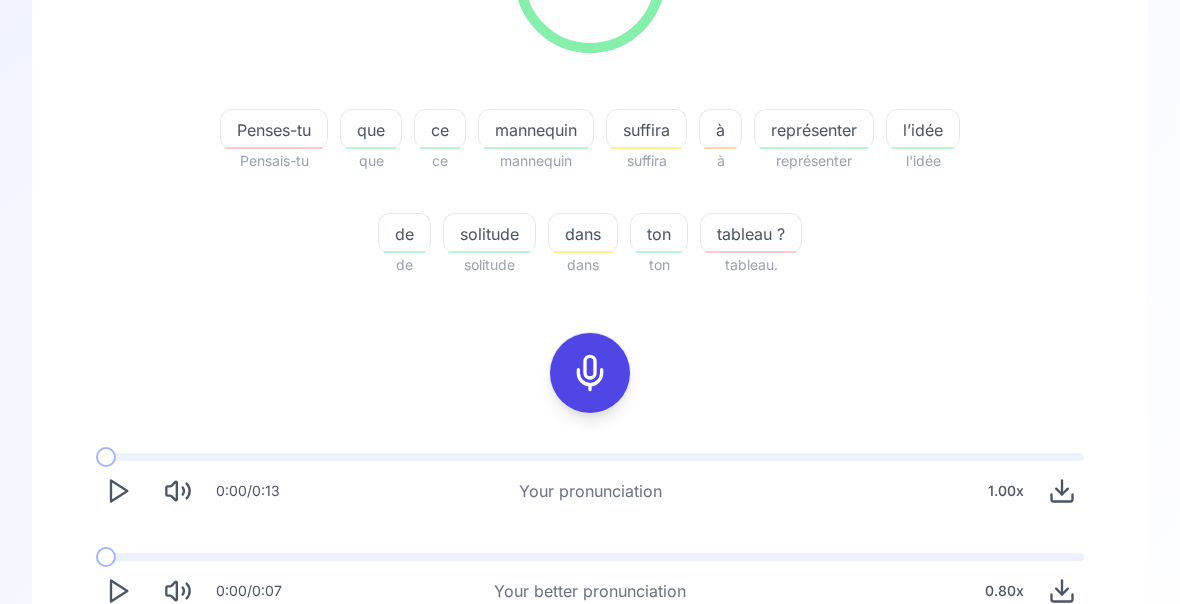 click on "Try another sentence" at bounding box center [590, 670] 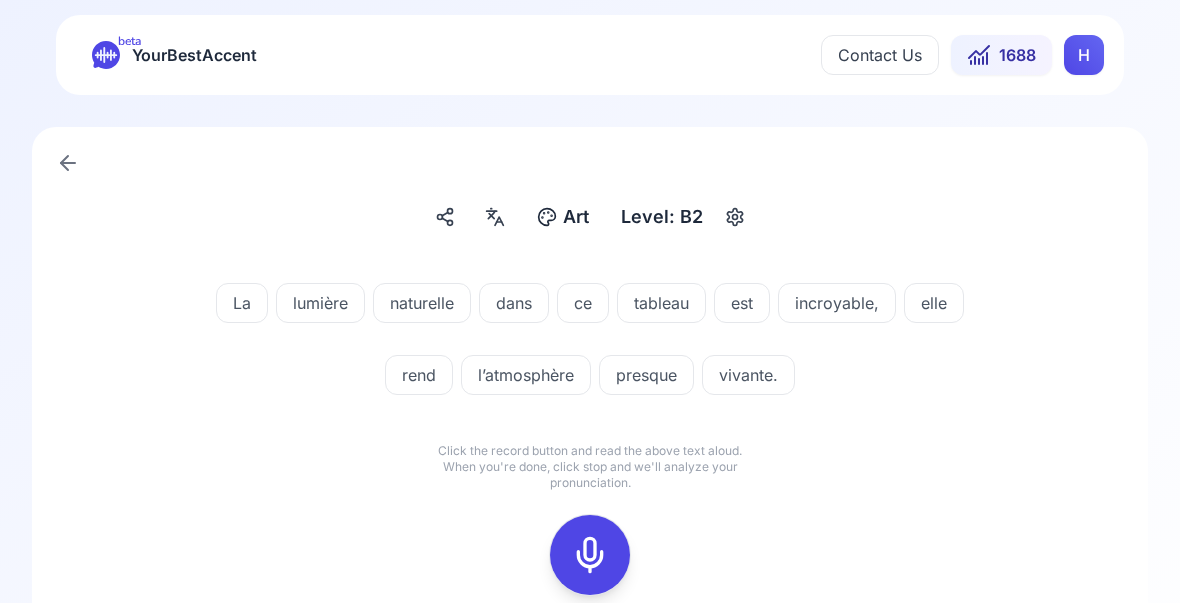 click 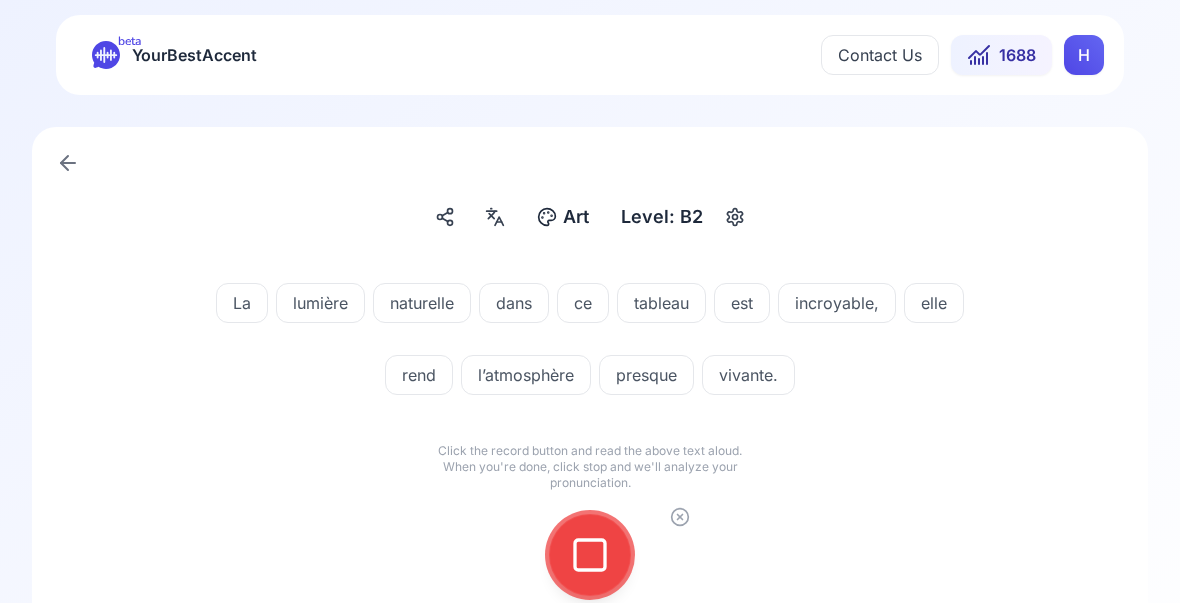 click 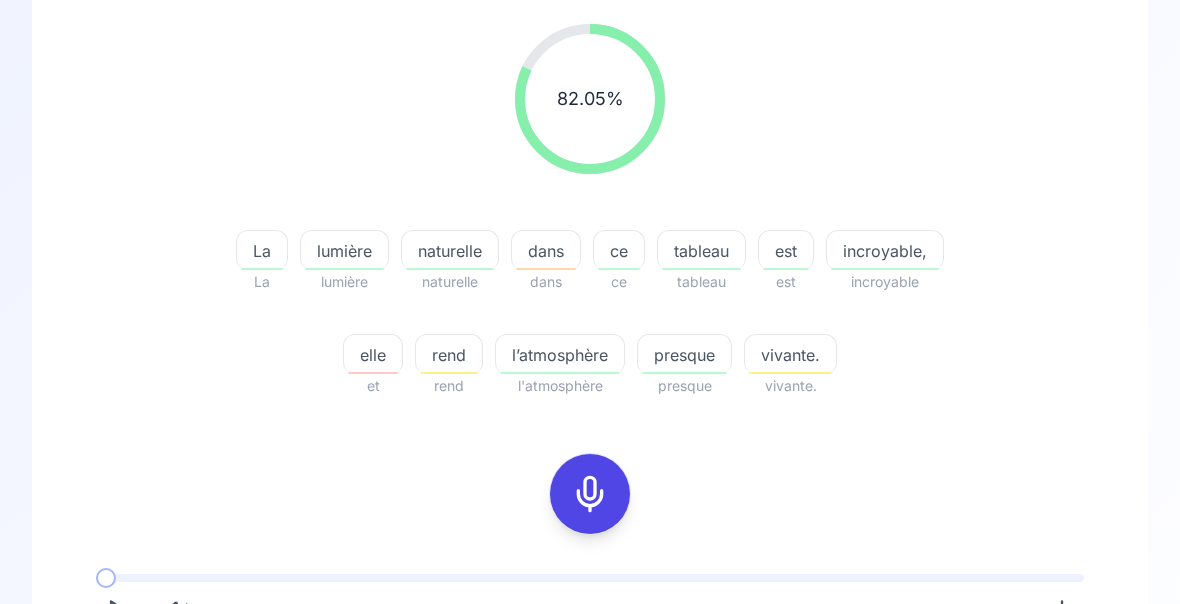 scroll, scrollTop: 257, scrollLeft: 0, axis: vertical 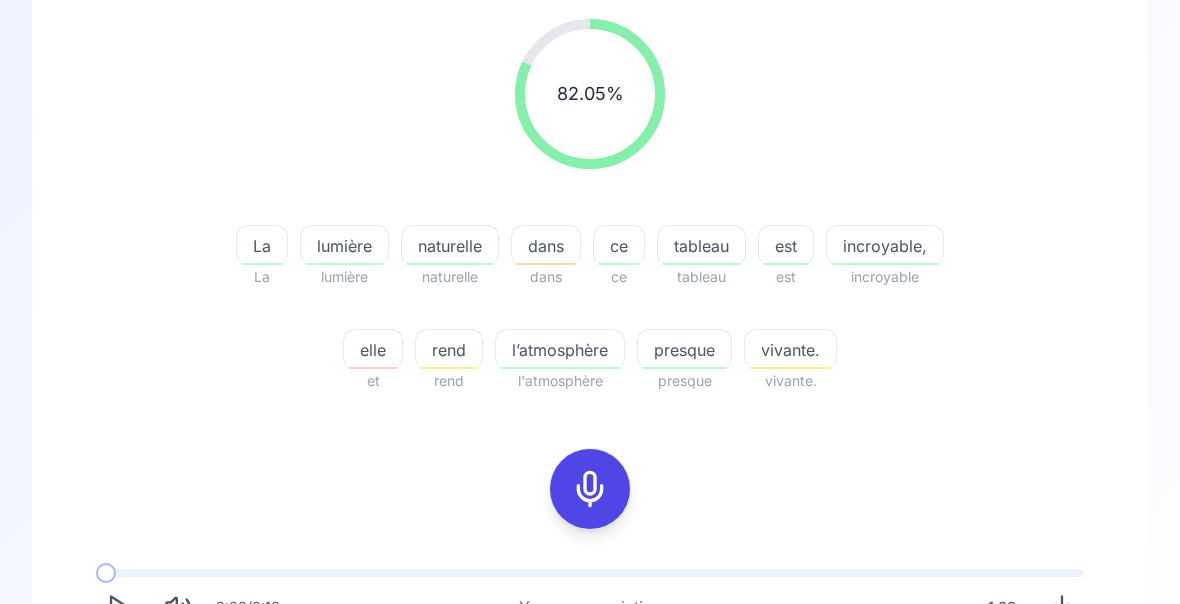click on "rend" at bounding box center (449, 350) 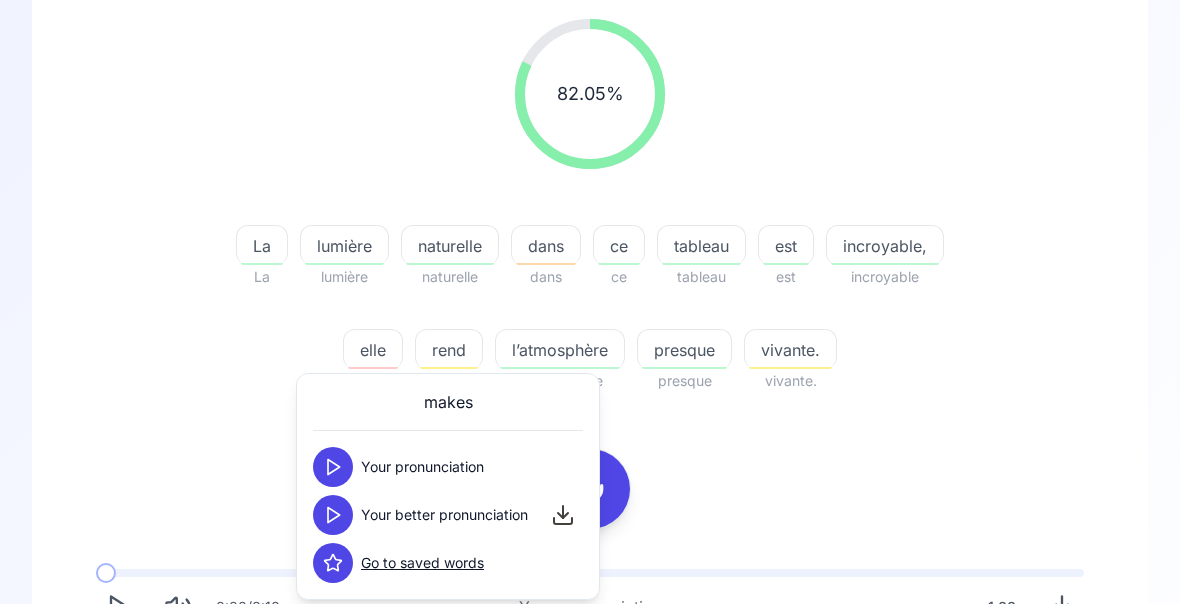 click 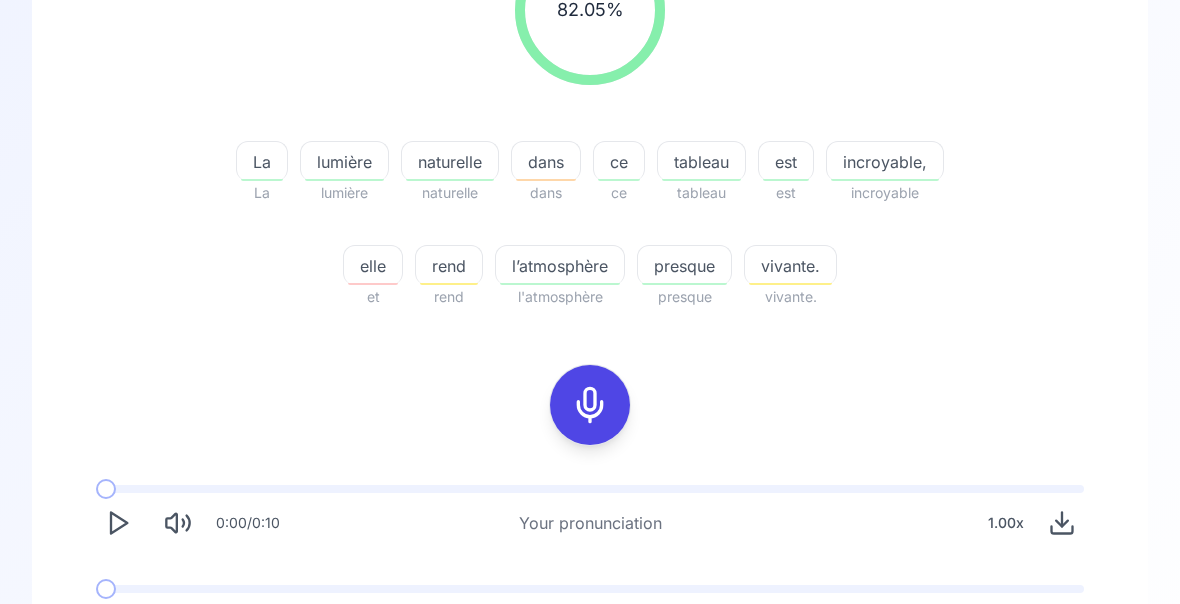 scroll, scrollTop: 372, scrollLeft: 0, axis: vertical 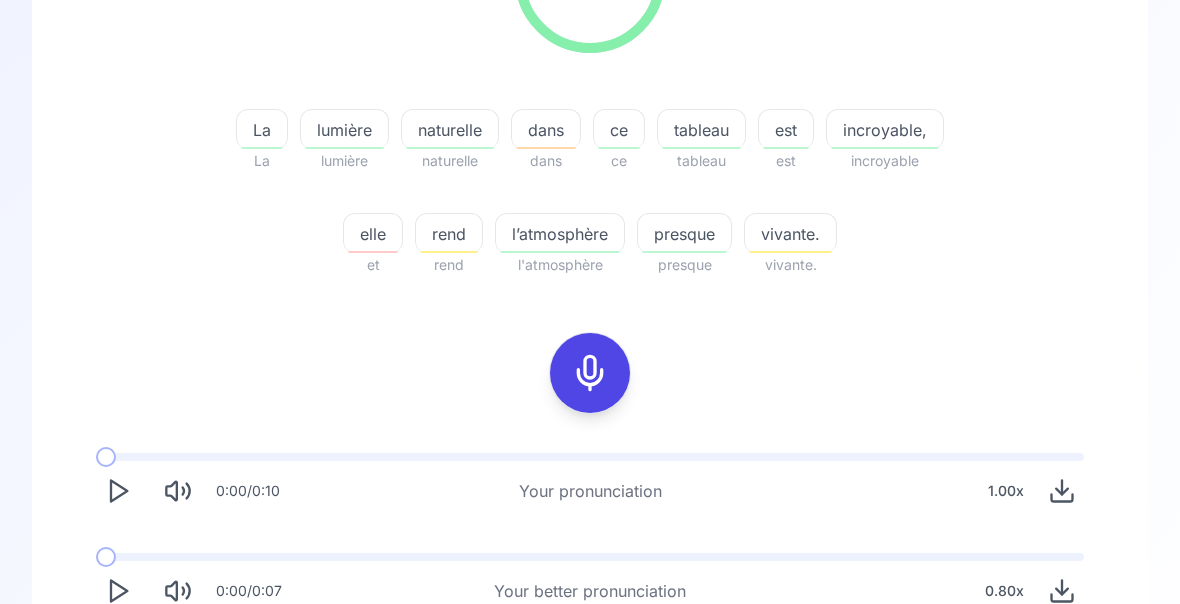 click 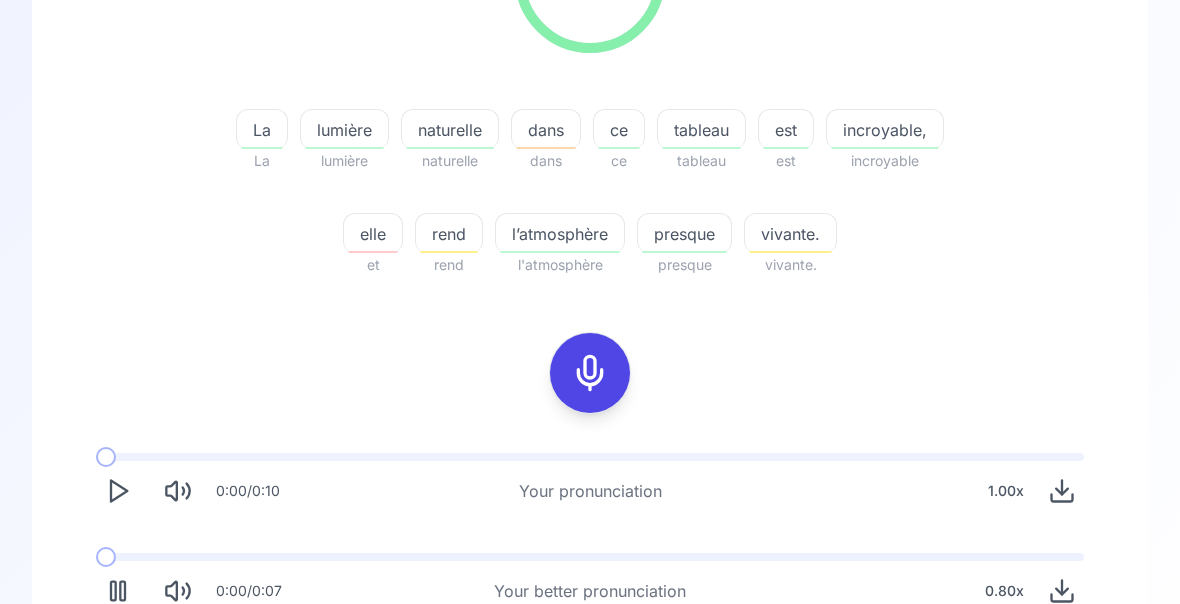 scroll, scrollTop: 372, scrollLeft: 0, axis: vertical 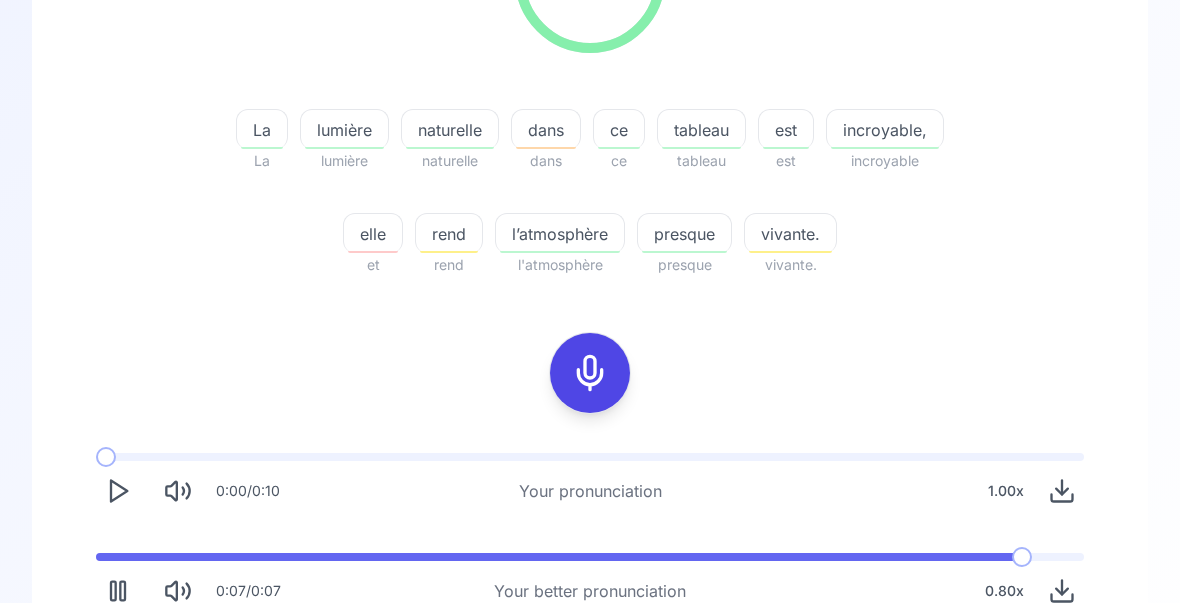 click on "Try another sentence" at bounding box center (604, 670) 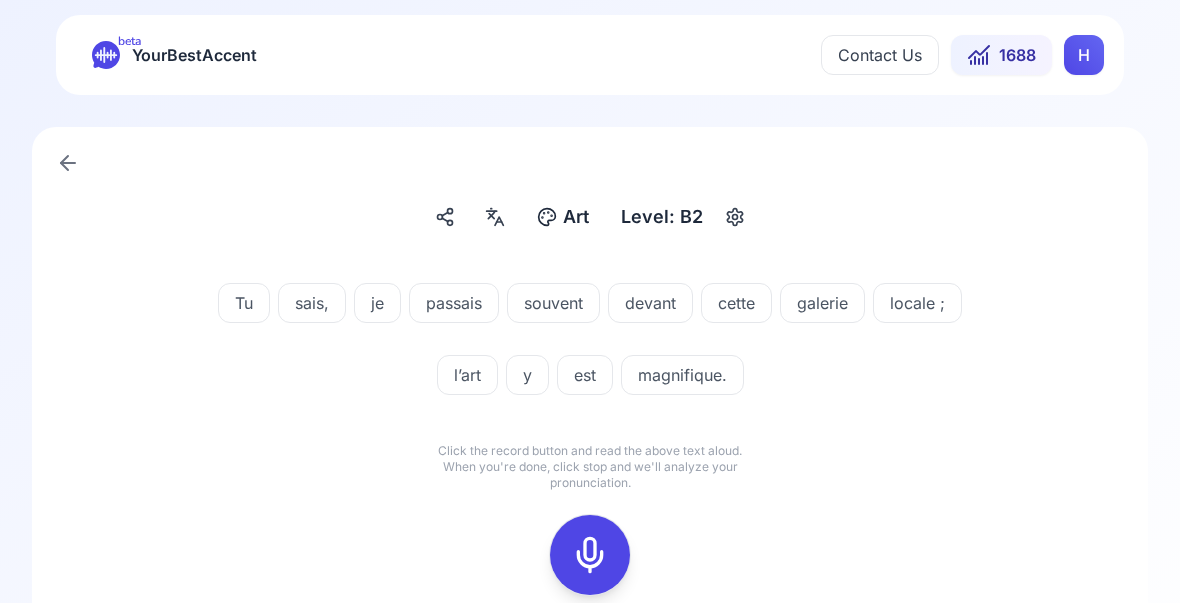click 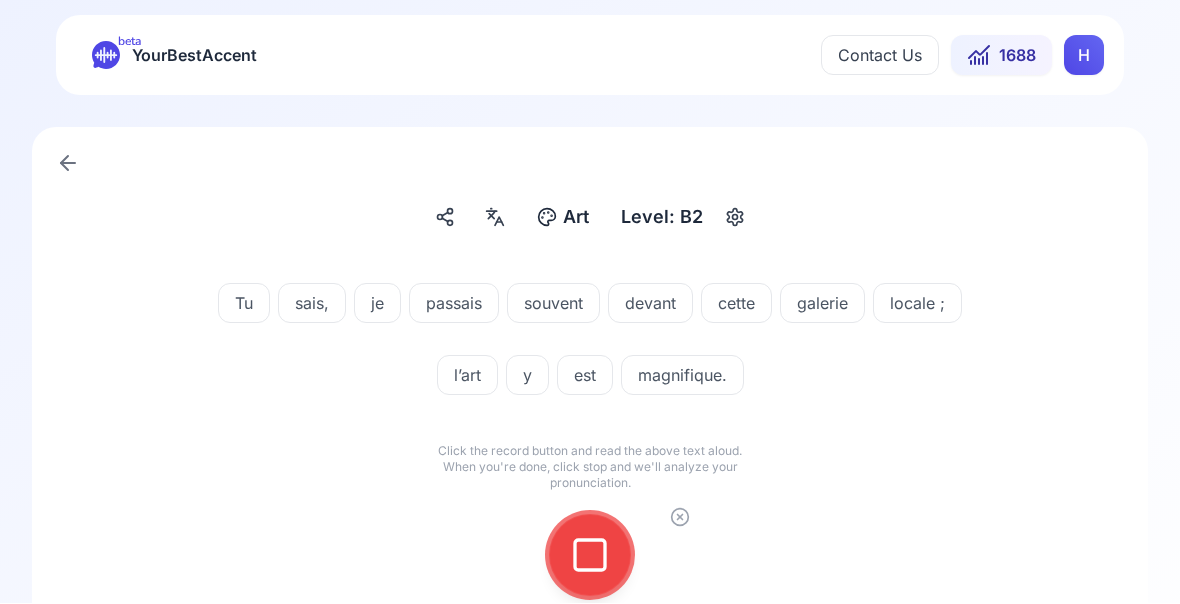 click 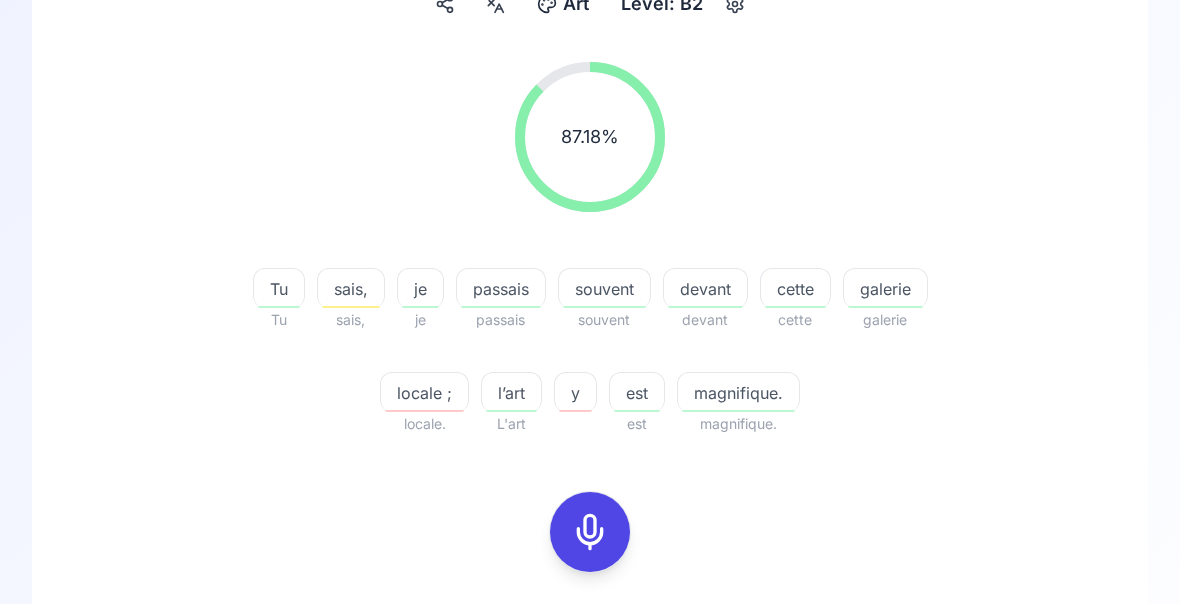 scroll, scrollTop: 221, scrollLeft: 0, axis: vertical 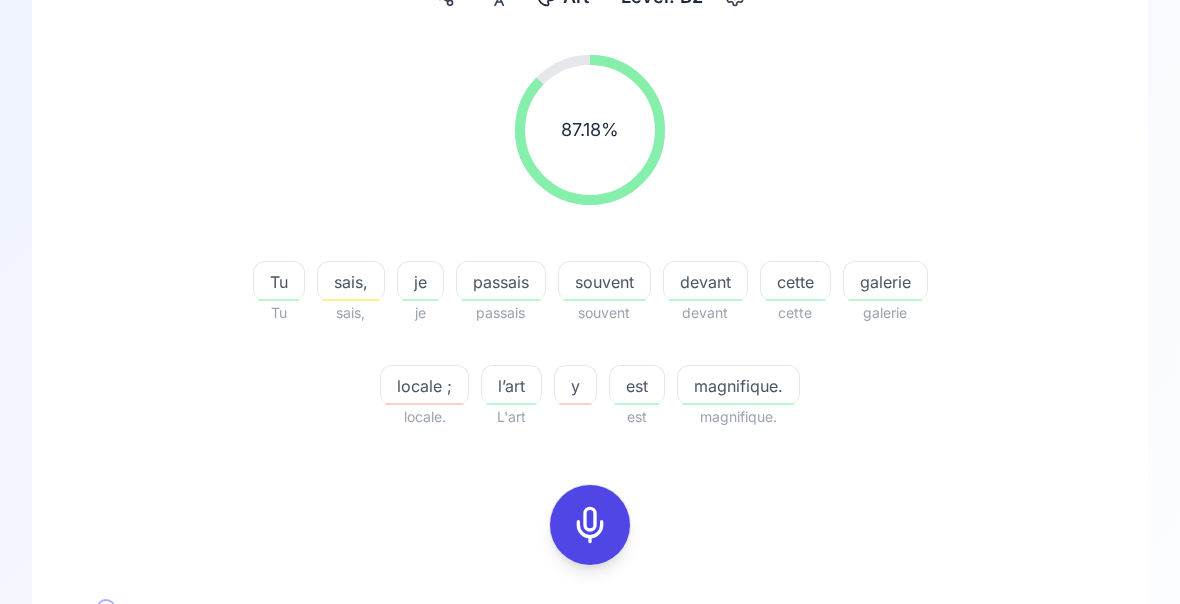 click on "passais" at bounding box center [501, 282] 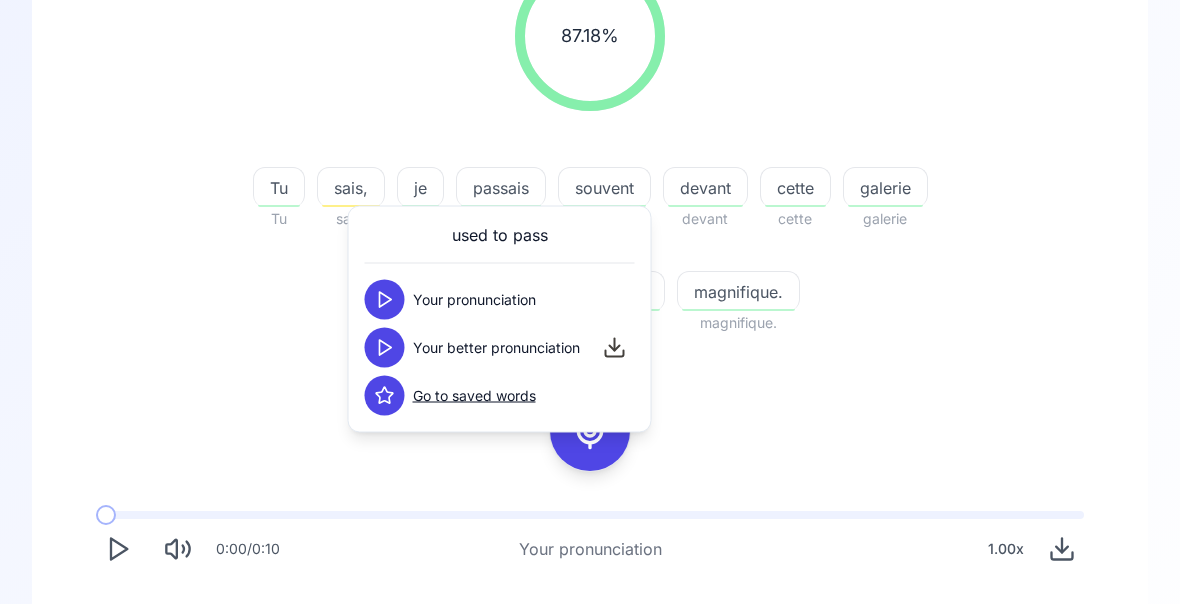 scroll, scrollTop: 320, scrollLeft: 0, axis: vertical 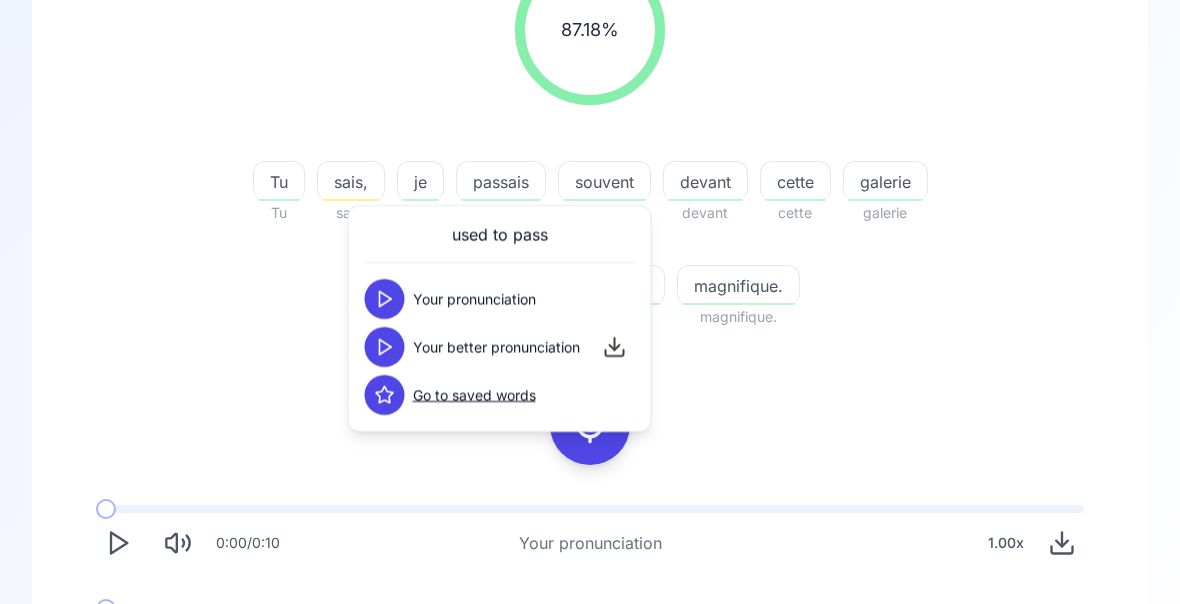 click 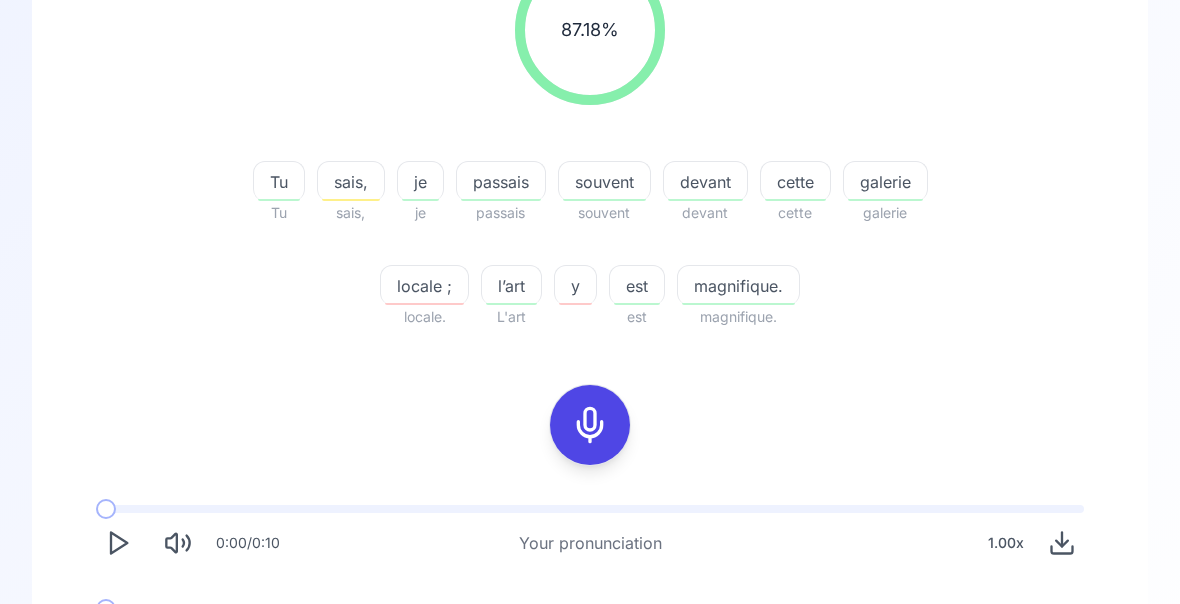 click on "Try another sentence" at bounding box center (604, 721) 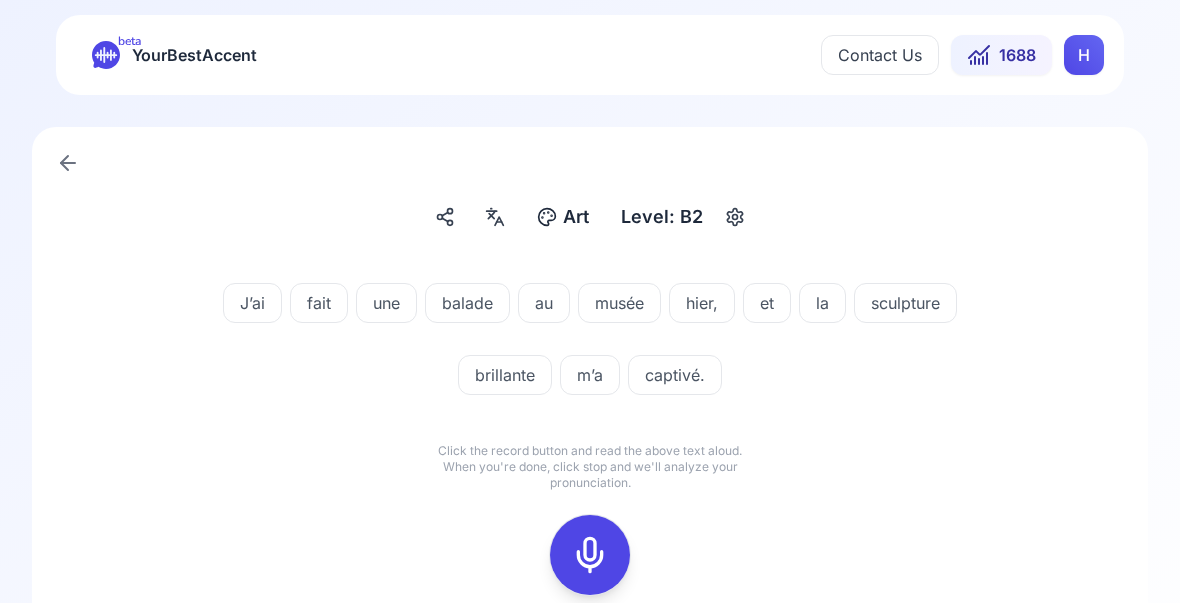 click 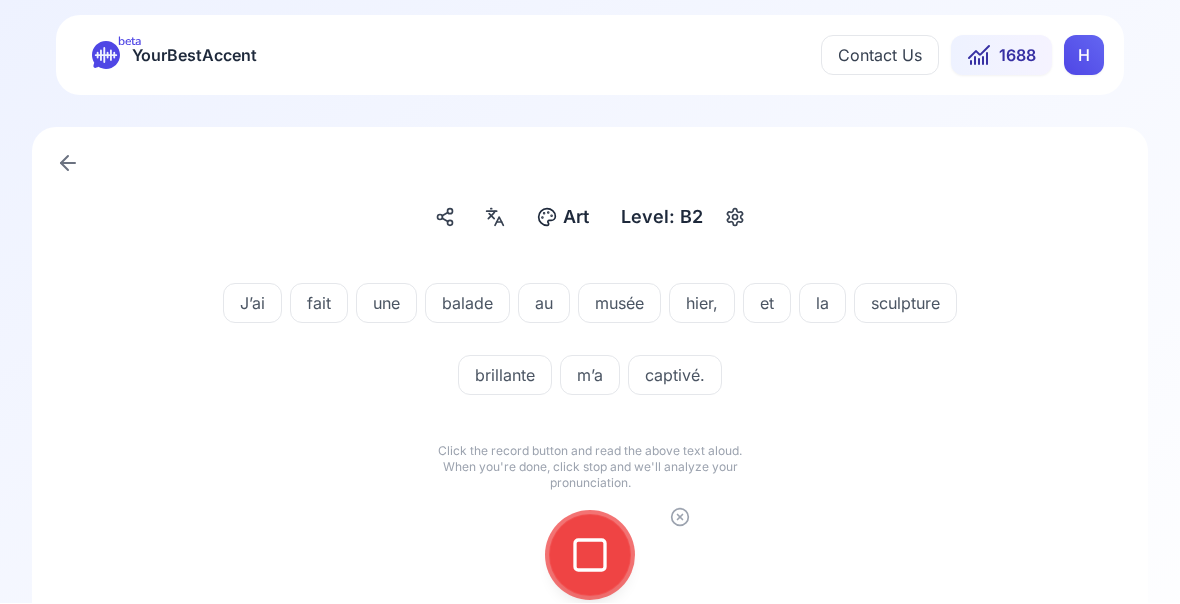 click 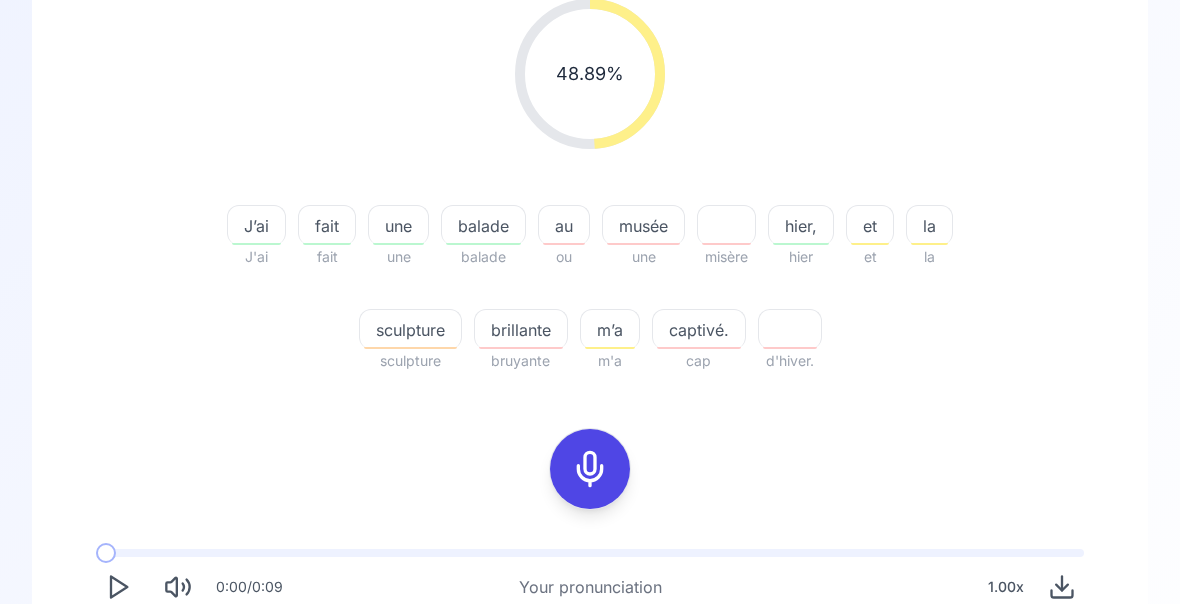 scroll, scrollTop: 284, scrollLeft: 0, axis: vertical 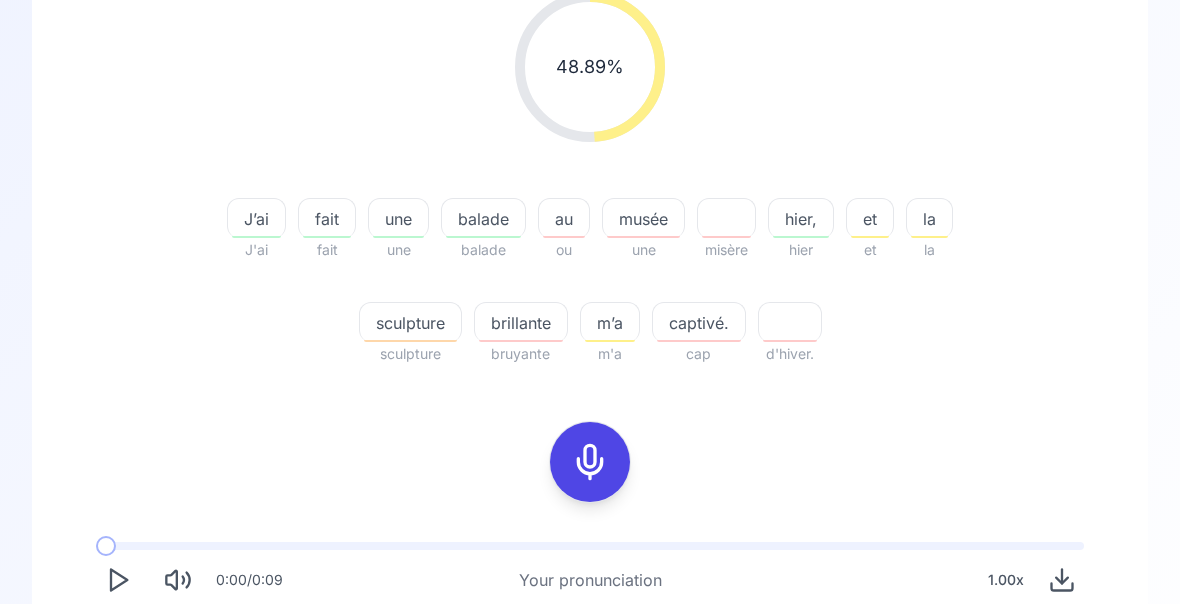 click 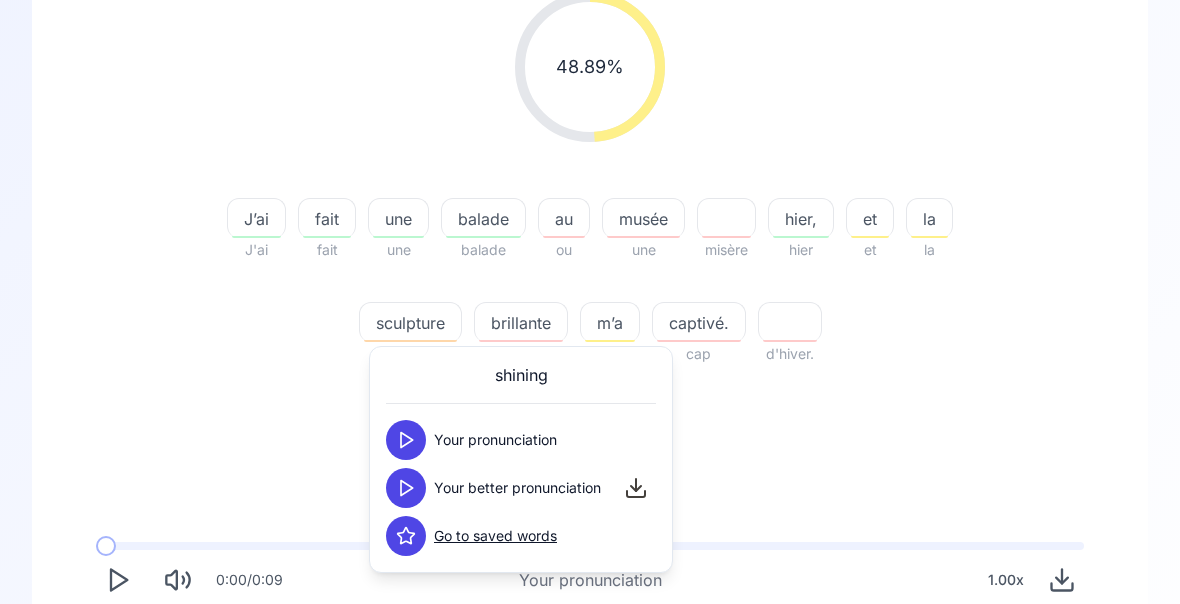 click 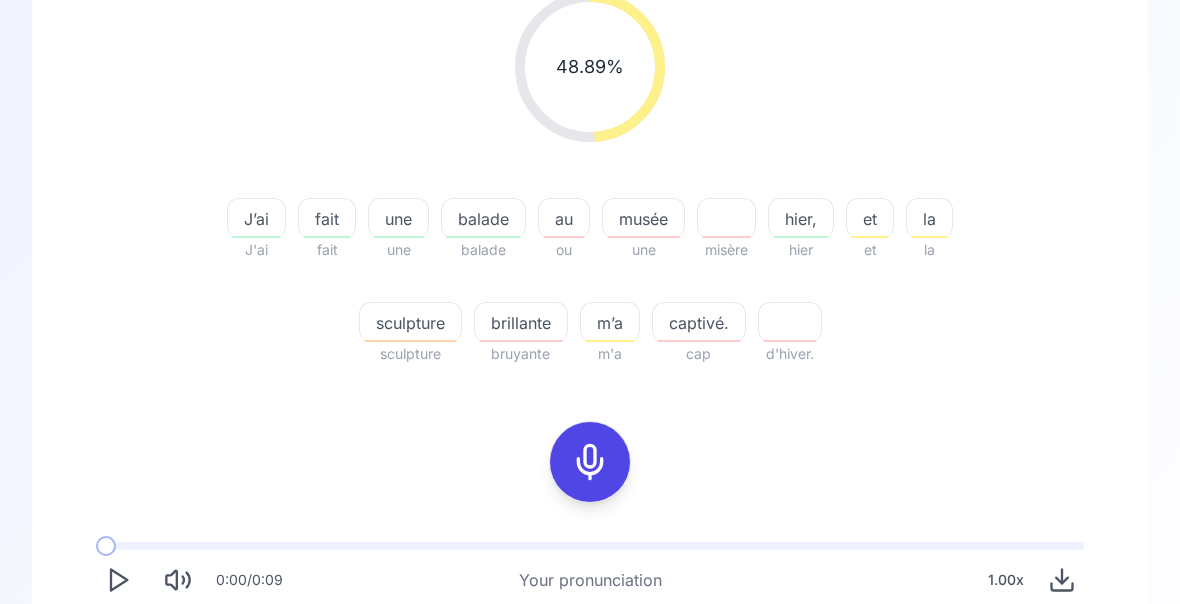 click 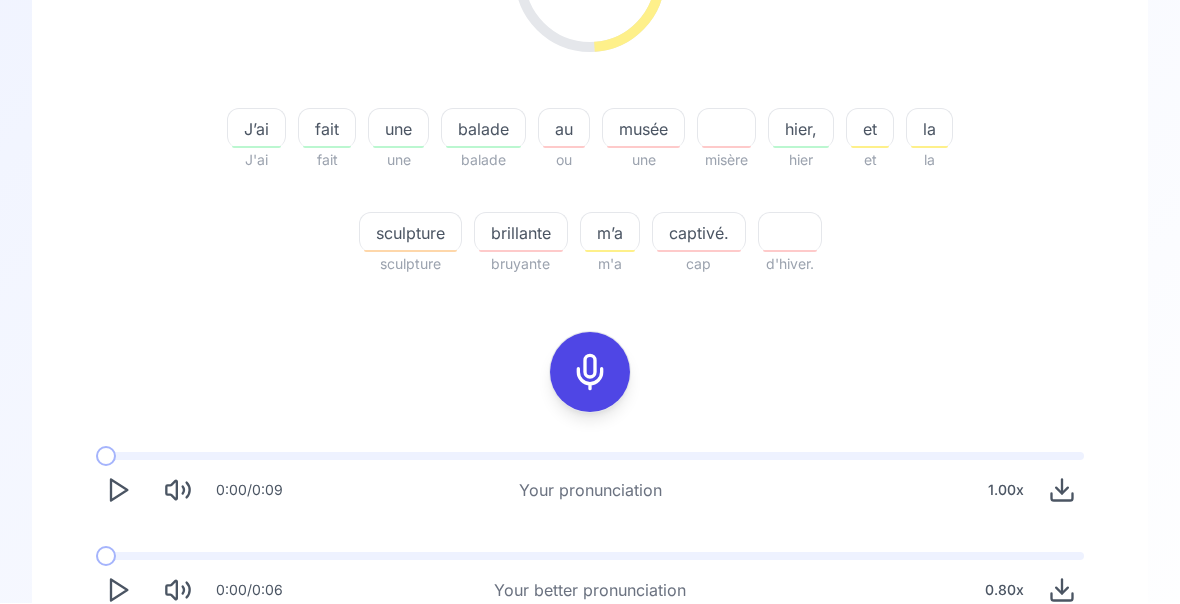 scroll, scrollTop: 372, scrollLeft: 0, axis: vertical 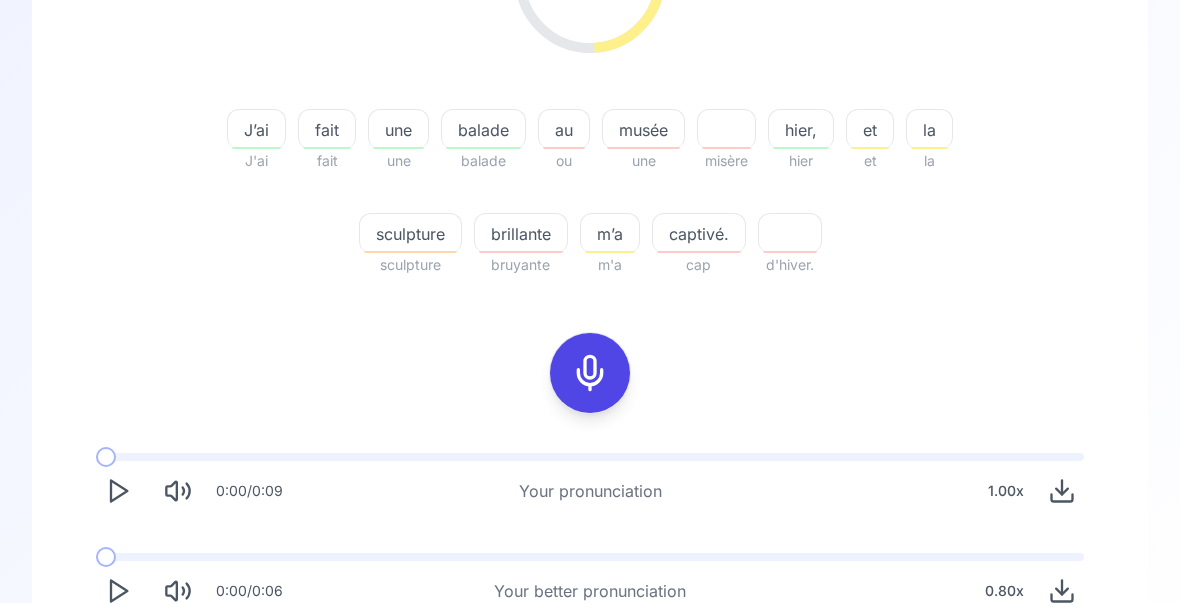 click on "Try another sentence" at bounding box center [604, 670] 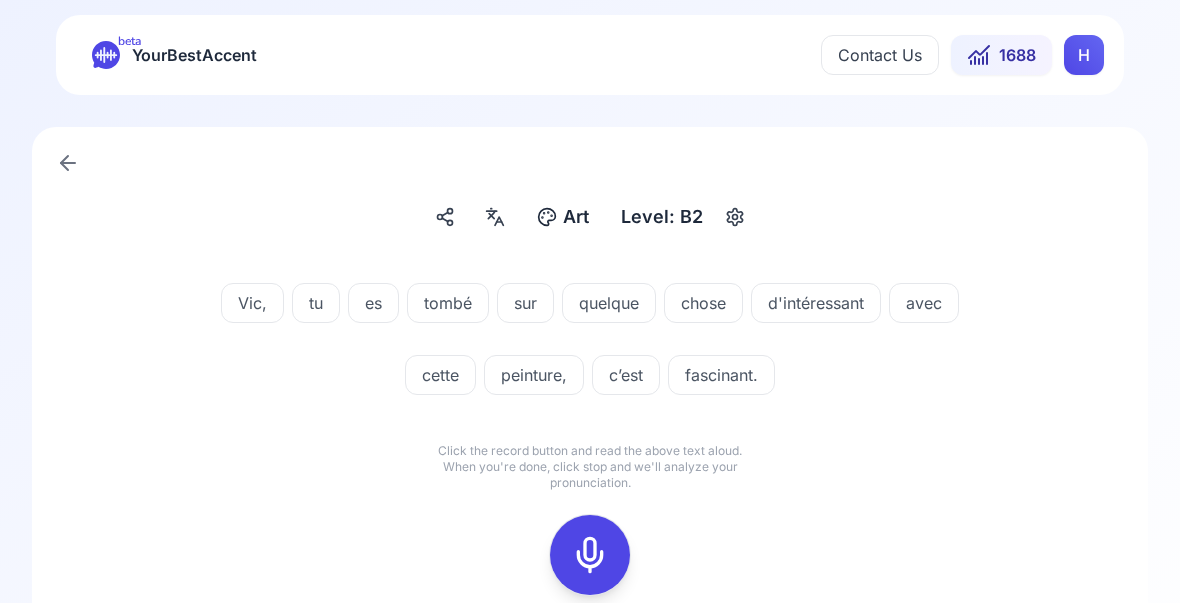 click 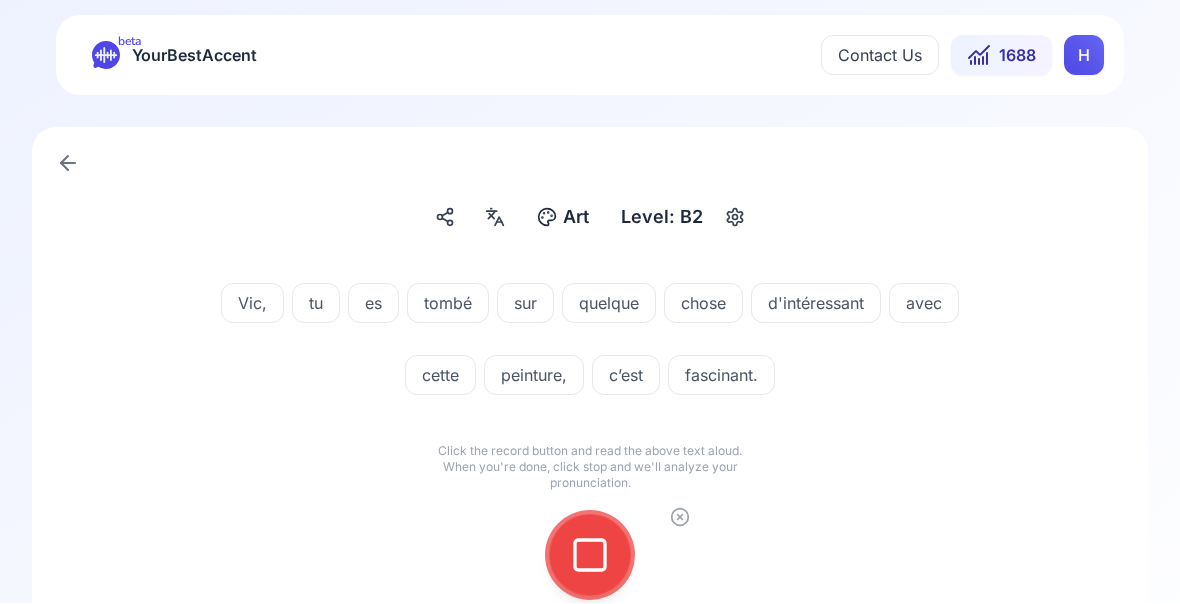 click 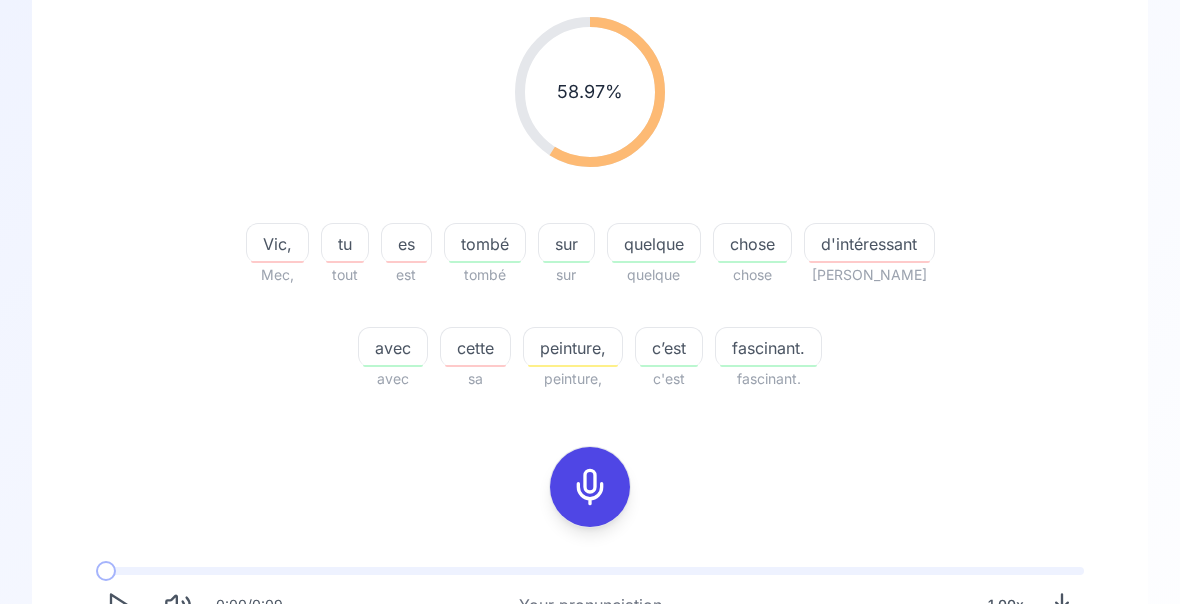 scroll, scrollTop: 259, scrollLeft: 0, axis: vertical 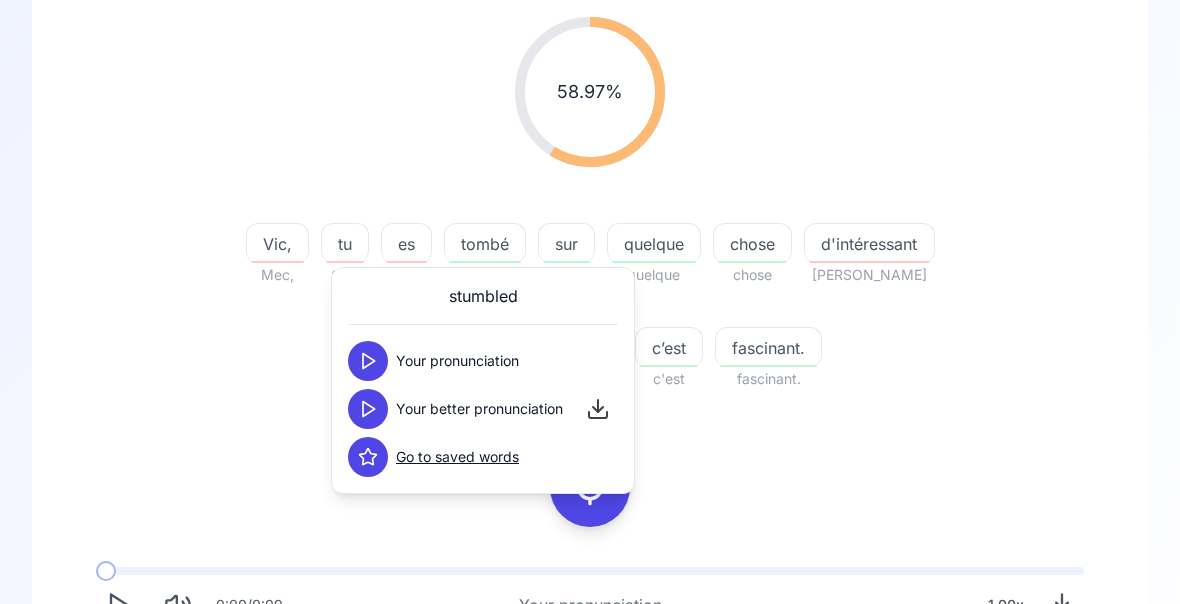 click on "58.97 % 58.97 % Vic, Mec, tu tout es est tombé tombé sur sur quelque quelque chose chose d'intéressant [PERSON_NAME] avec avec cette sa peinture, peinture, c’est c'est fascinant. fascinant. 0:00  /  0:09 Your pronunciation 1.00 x 0:00  /  0:06 Your better pronunciation 0.80 x" at bounding box center (590, 372) 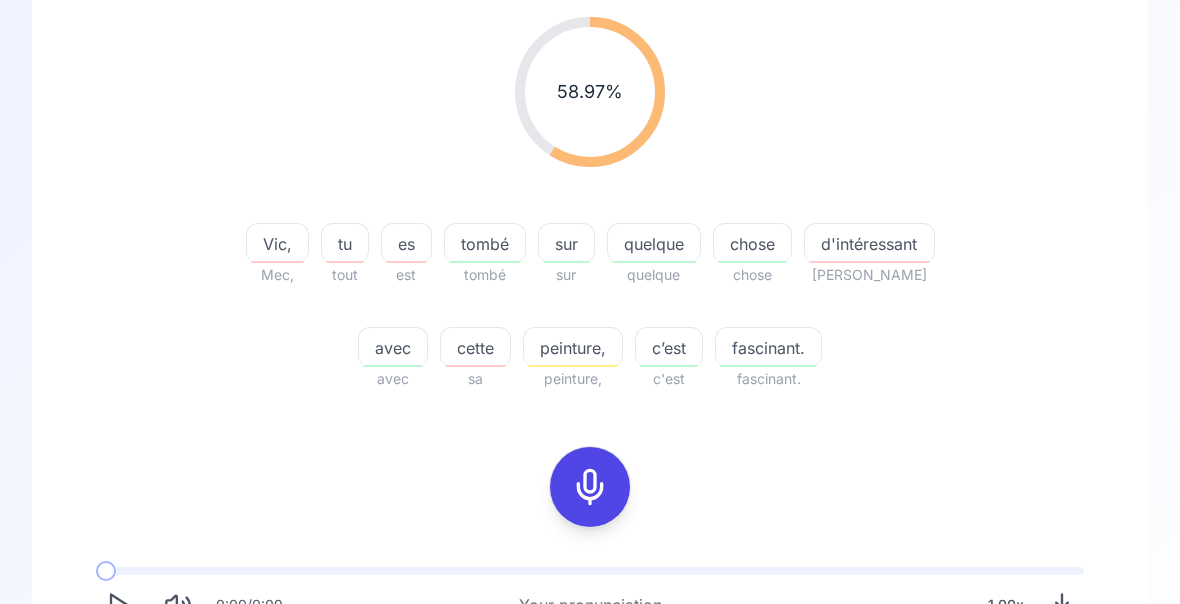 click 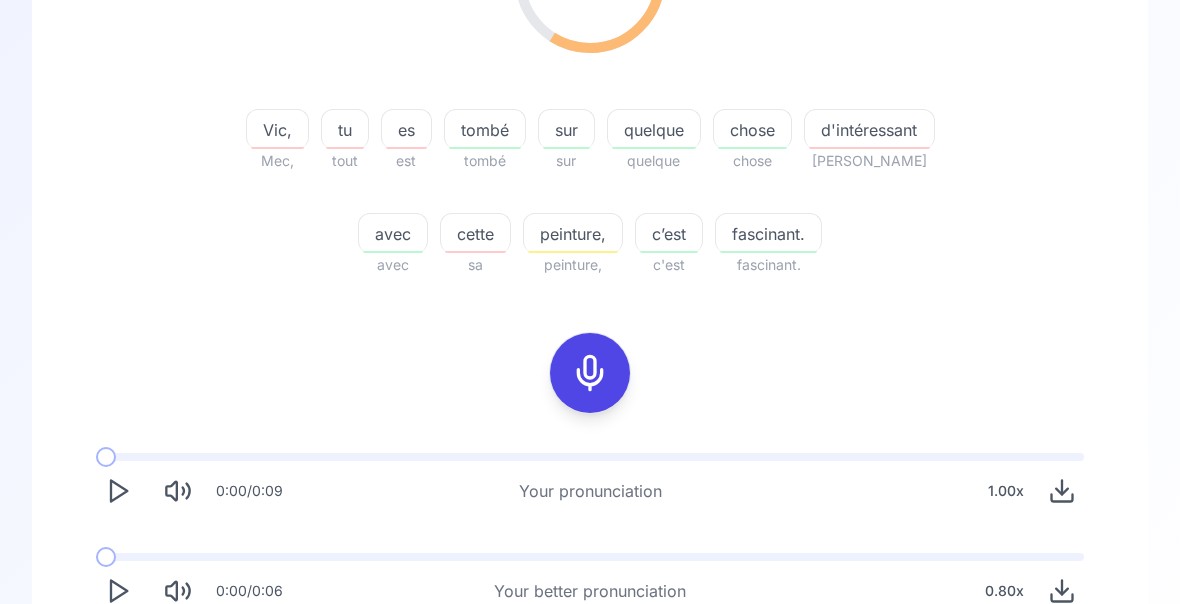 scroll, scrollTop: 0, scrollLeft: 0, axis: both 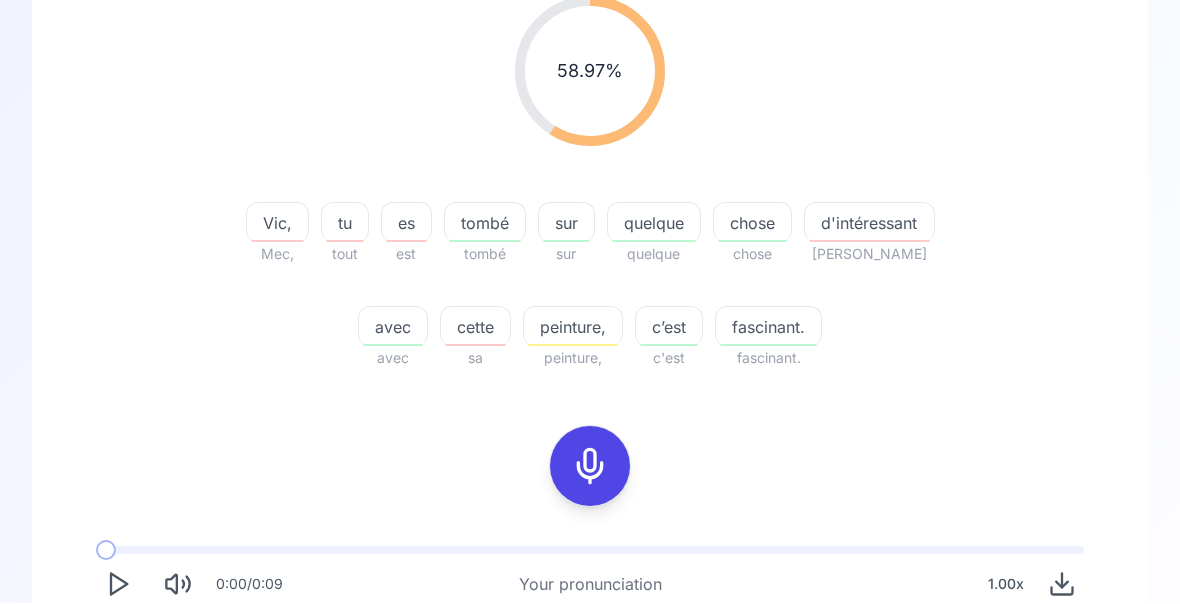click on "Try another sentence" at bounding box center (604, 763) 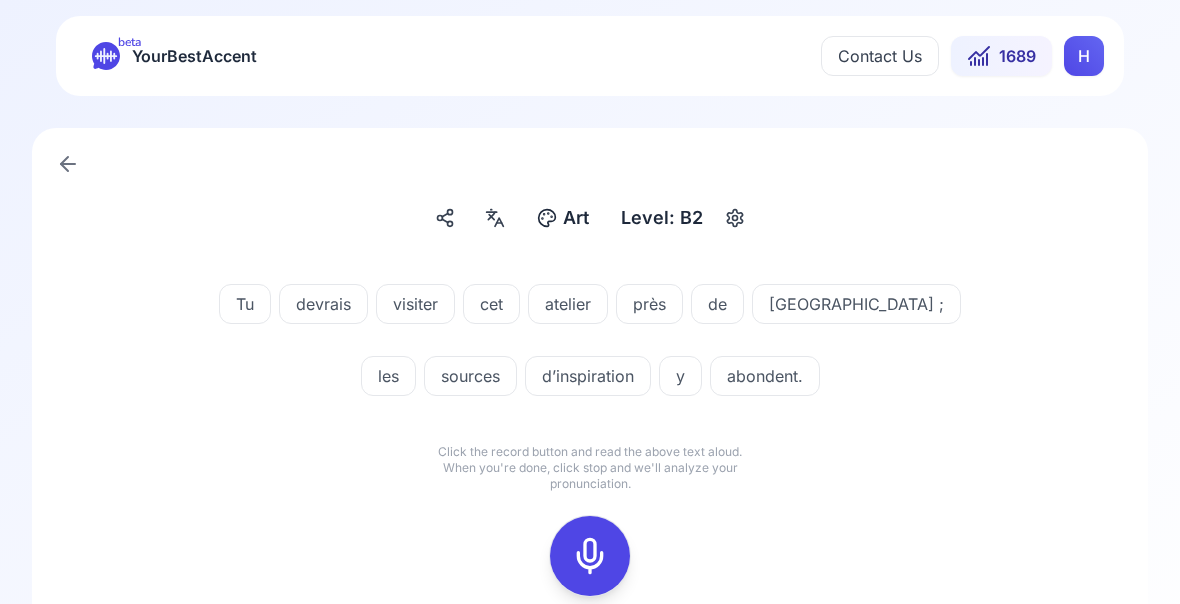 click 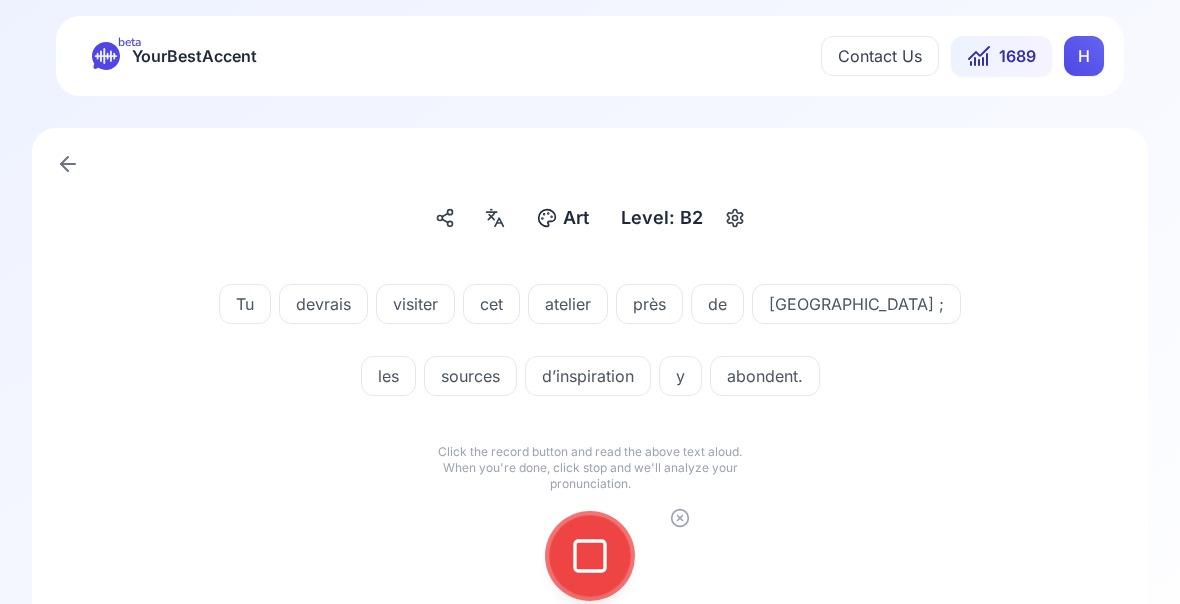 click 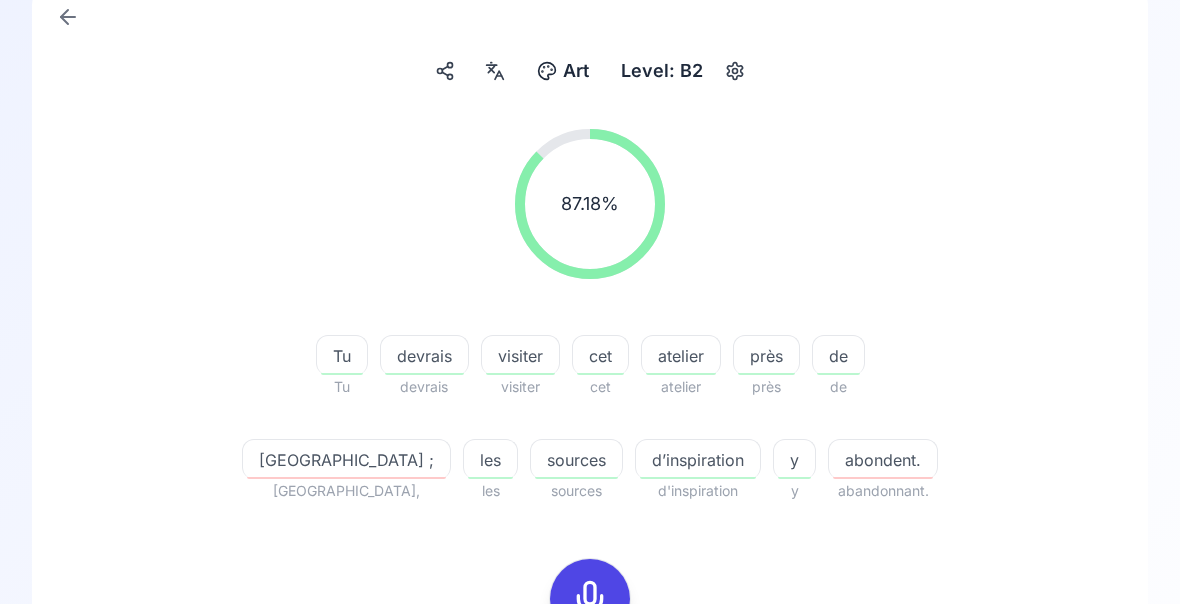 scroll, scrollTop: 147, scrollLeft: 0, axis: vertical 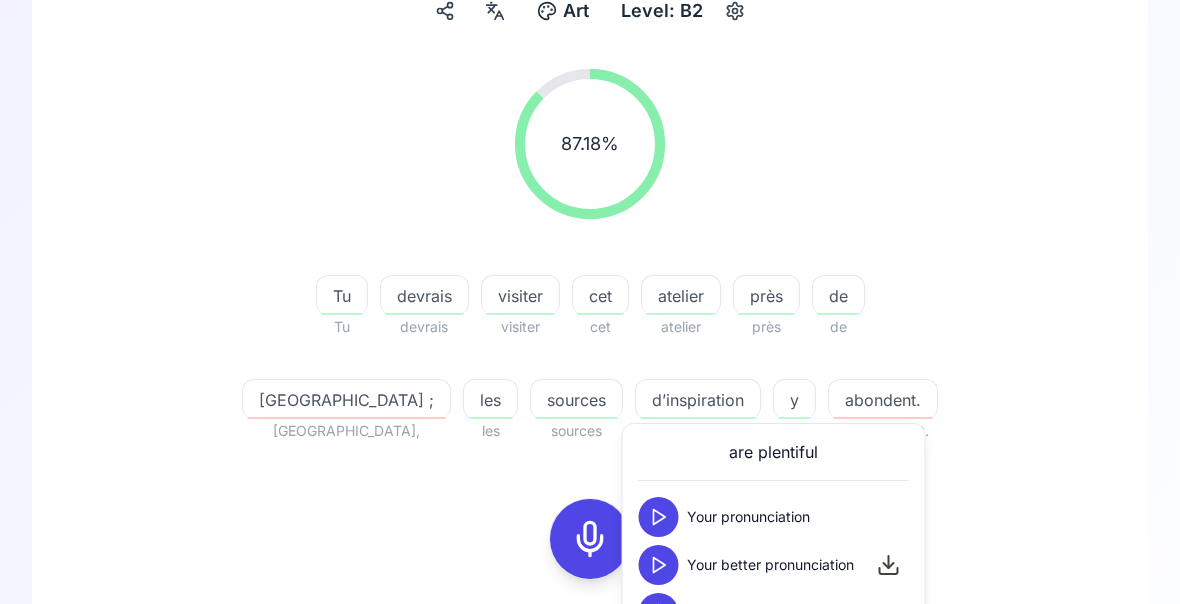 click 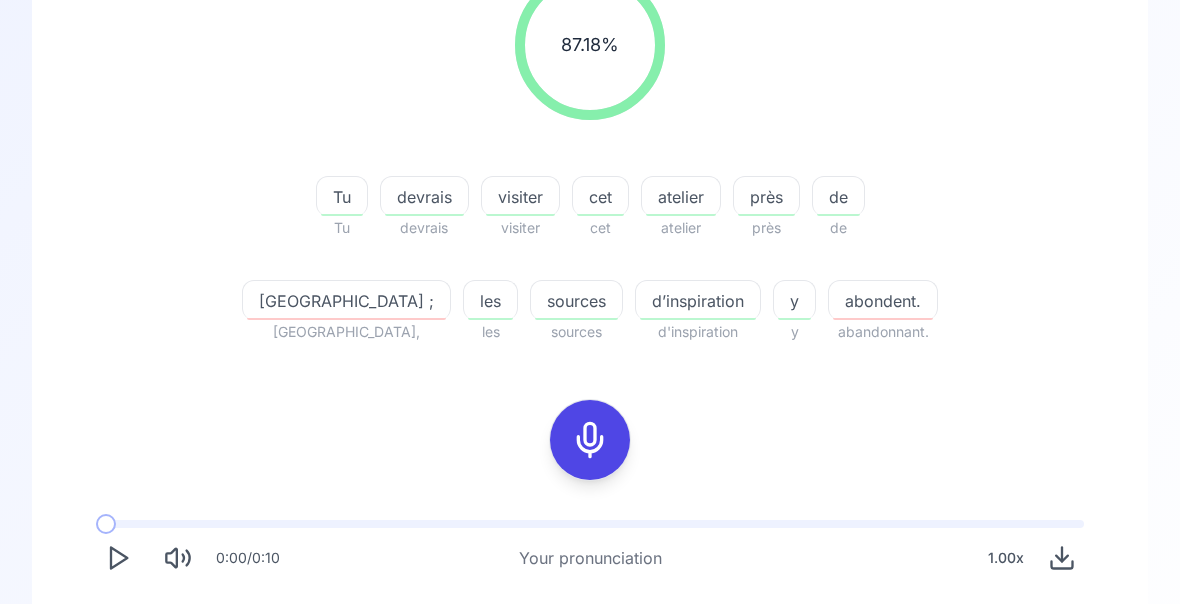 scroll, scrollTop: 372, scrollLeft: 0, axis: vertical 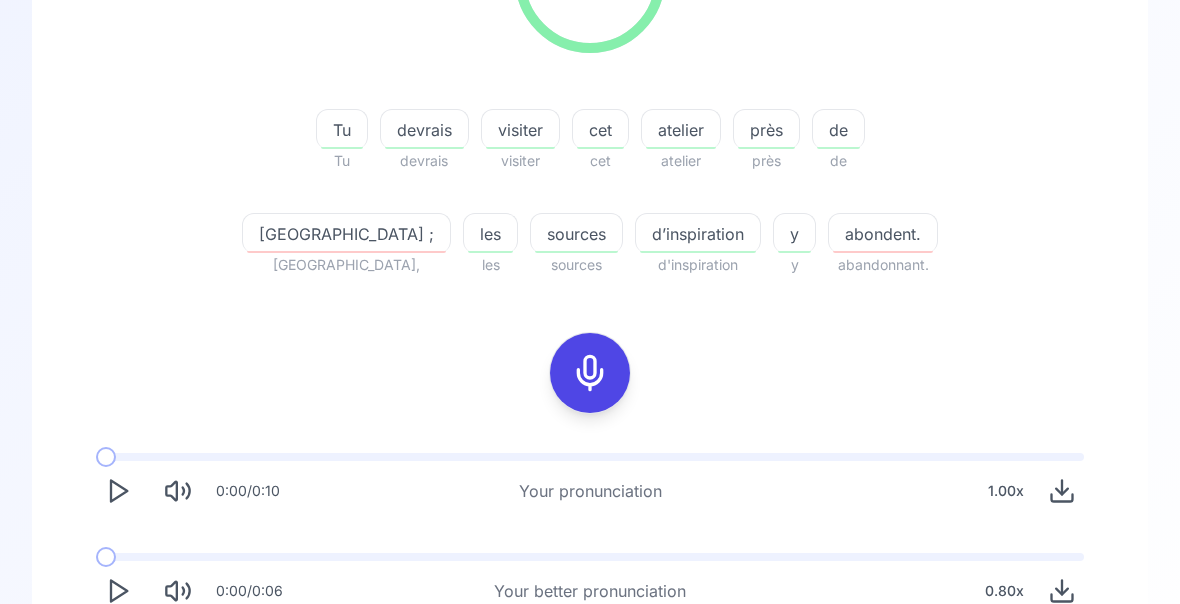 click on "Try another sentence" at bounding box center (604, 670) 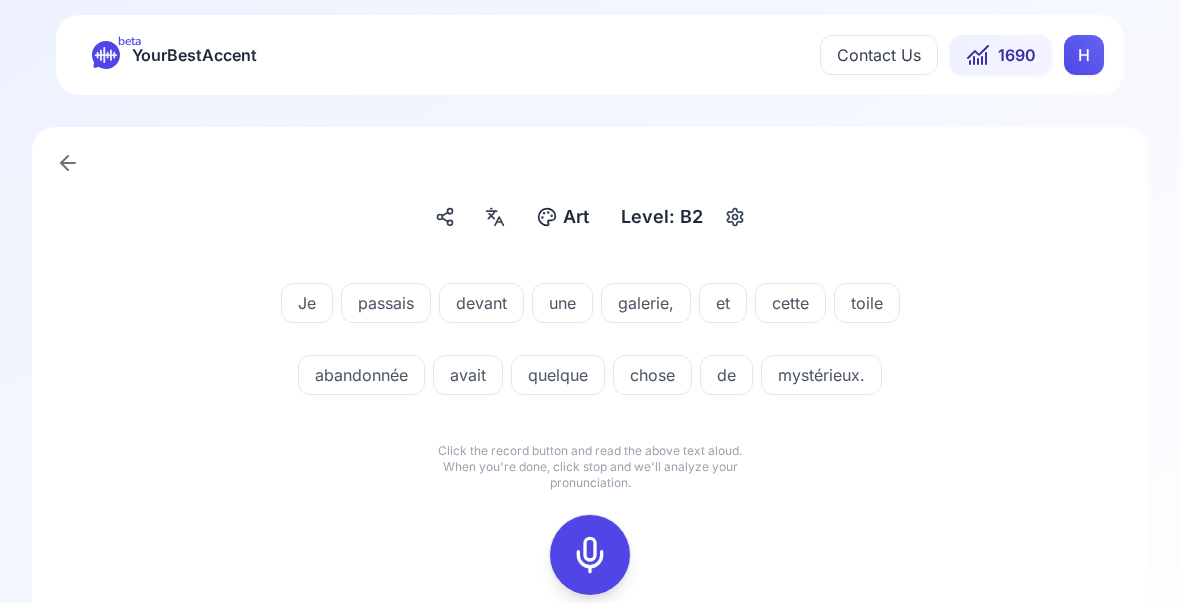 click 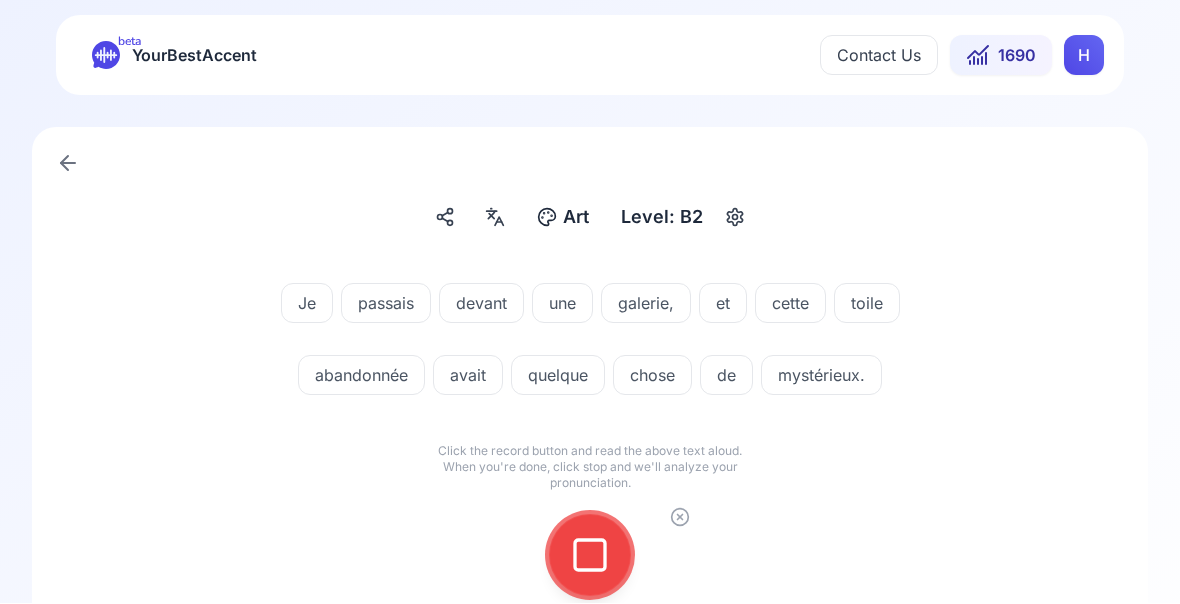 click 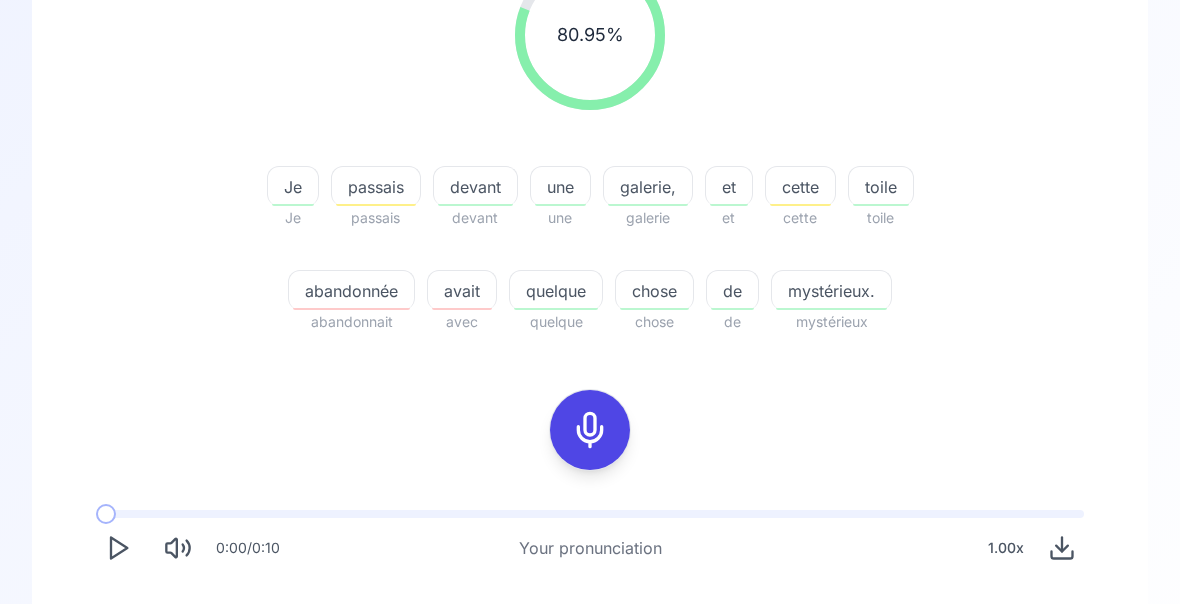scroll, scrollTop: 320, scrollLeft: 0, axis: vertical 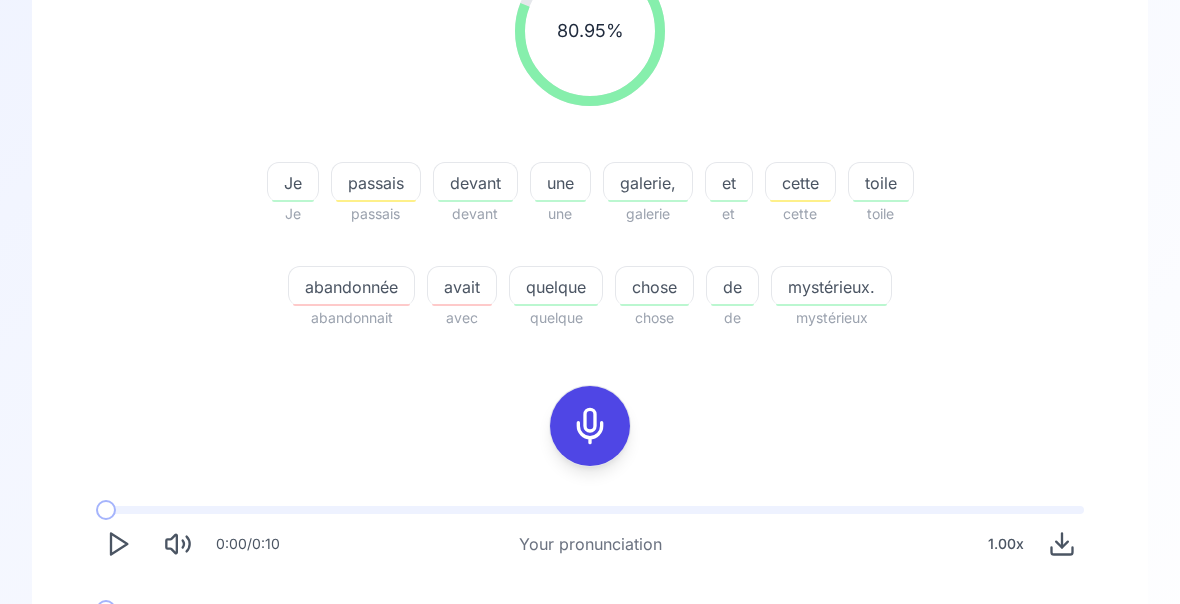 click 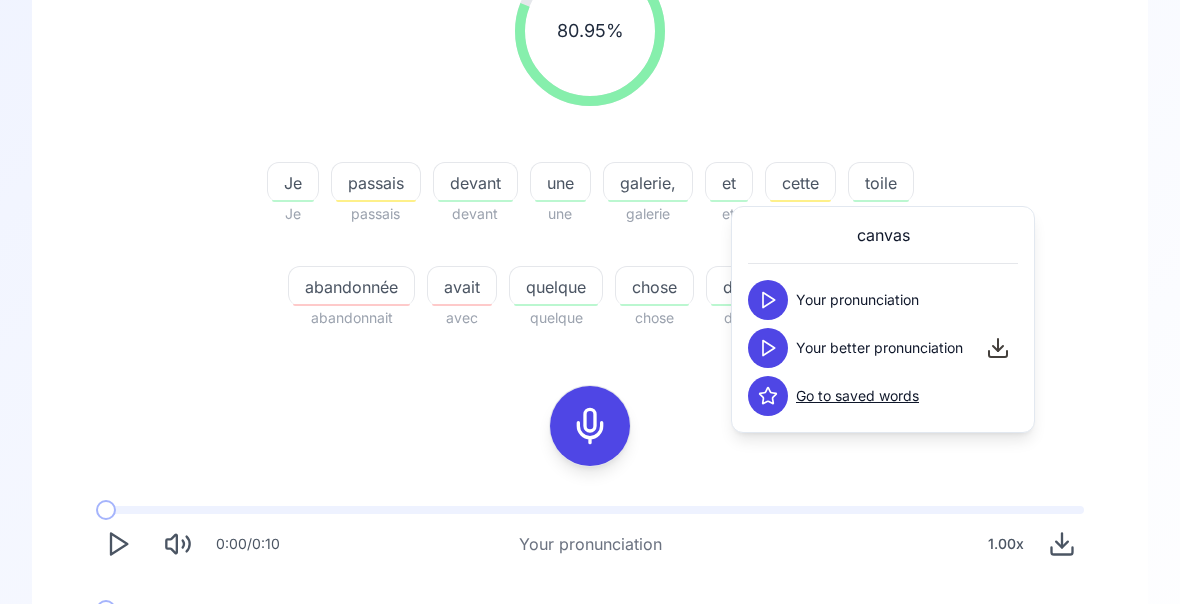click on "80.95 % 80.95 % Je Je passais passais devant devant une une galerie, galerie et et cette cette toile toile abandonnée abandonnait avait avec quelque quelque chose chose de de mystérieux. [GEOGRAPHIC_DATA]" at bounding box center (590, 143) 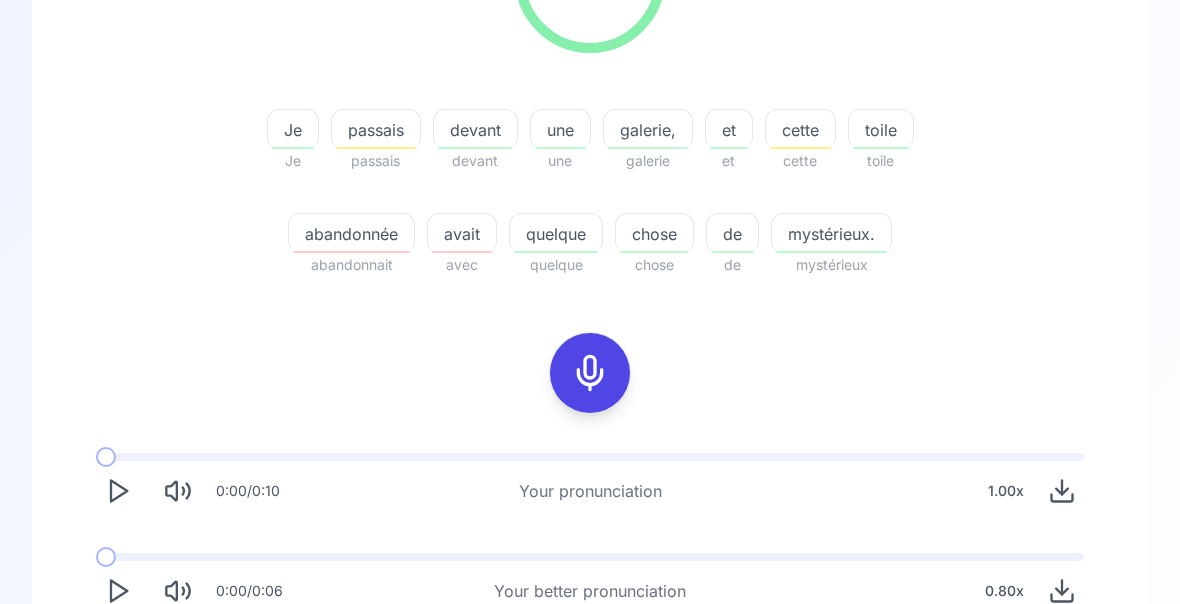 scroll, scrollTop: 0, scrollLeft: 0, axis: both 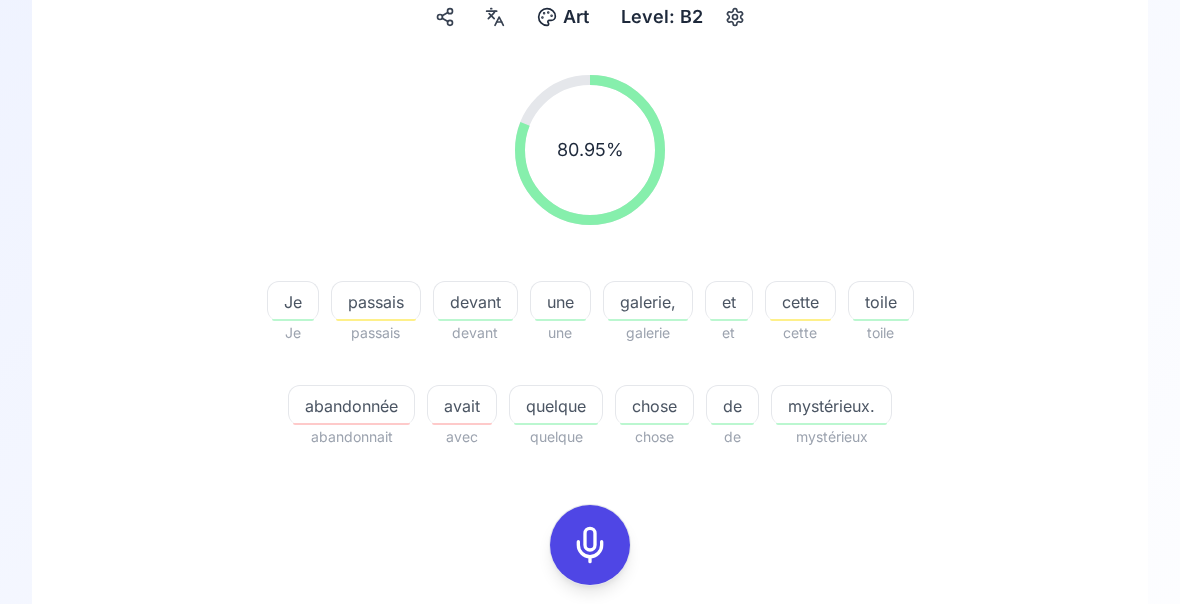click on "Try another sentence" at bounding box center (604, 842) 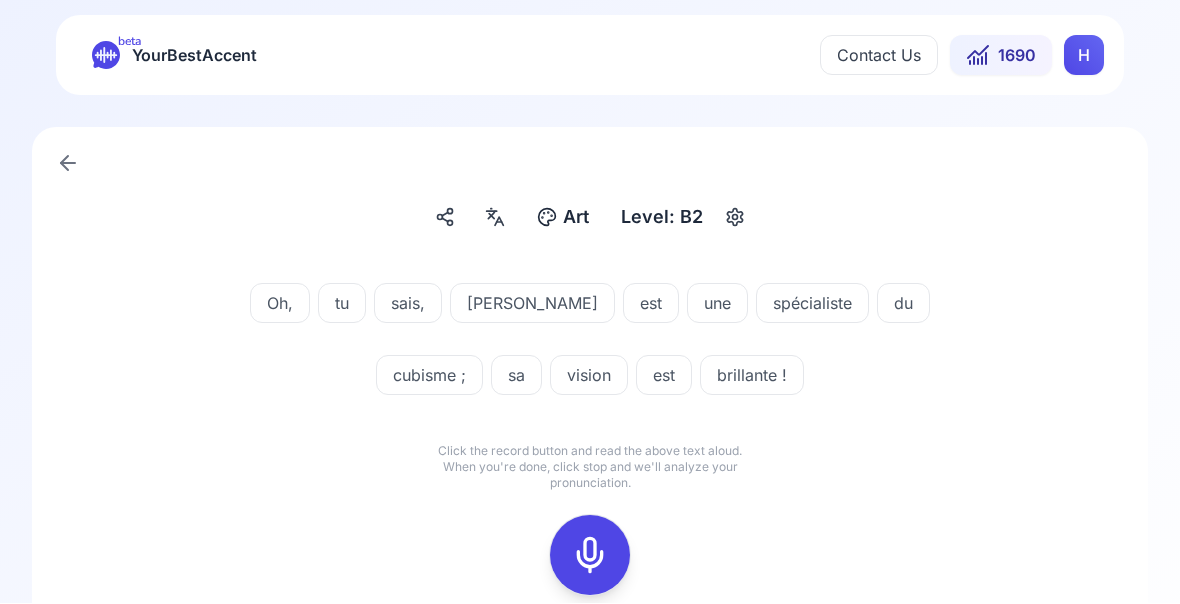 click 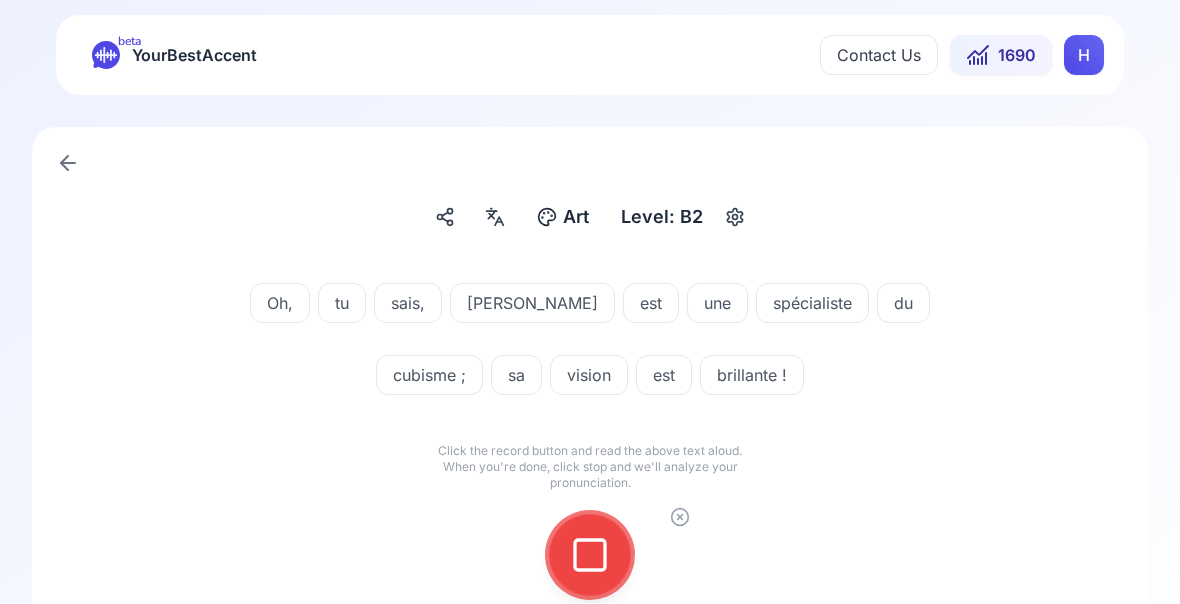 click 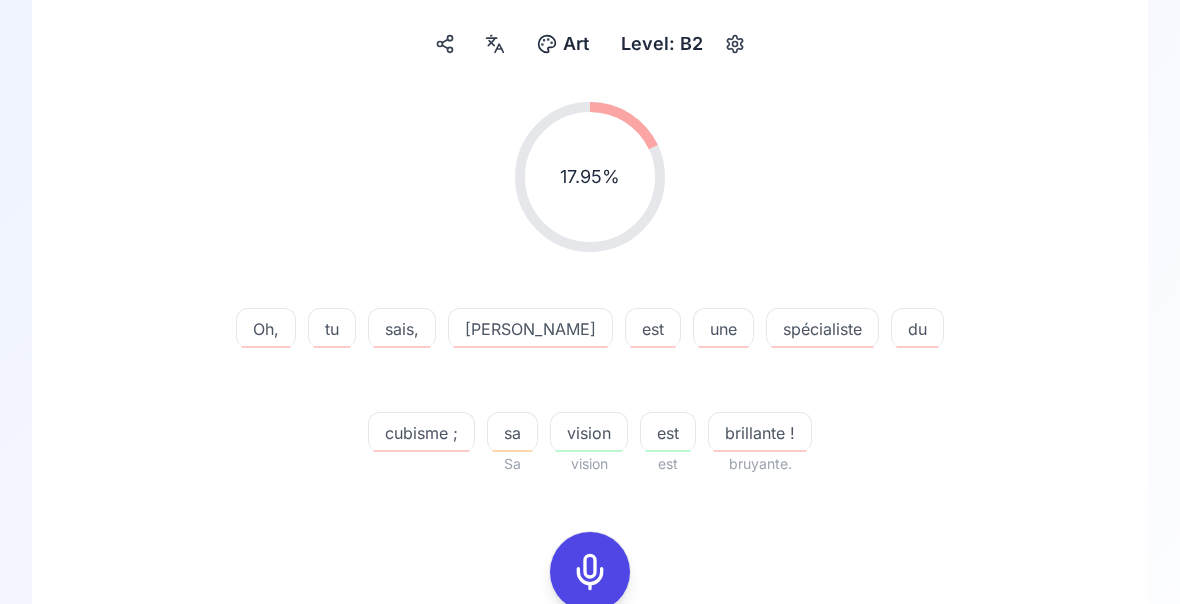 scroll, scrollTop: 182, scrollLeft: 0, axis: vertical 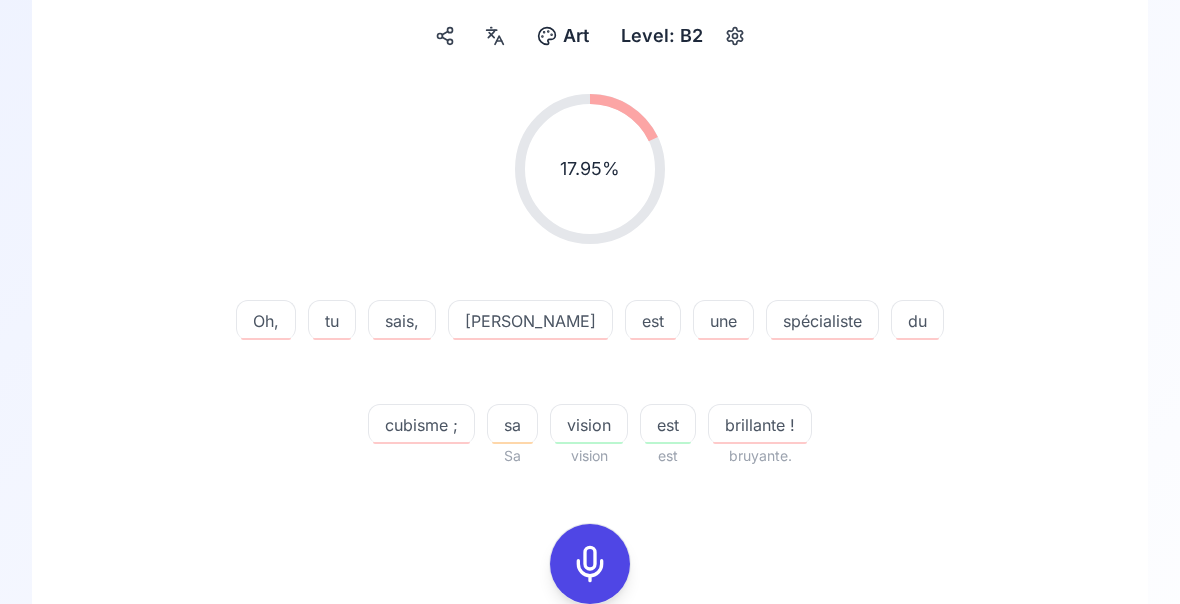 click 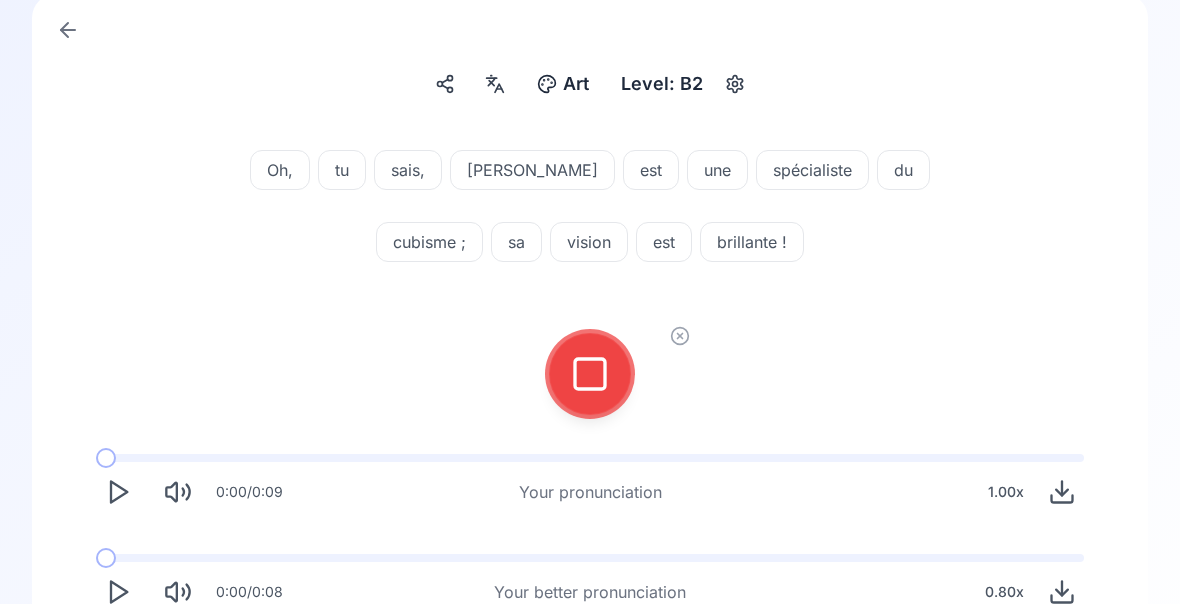 click 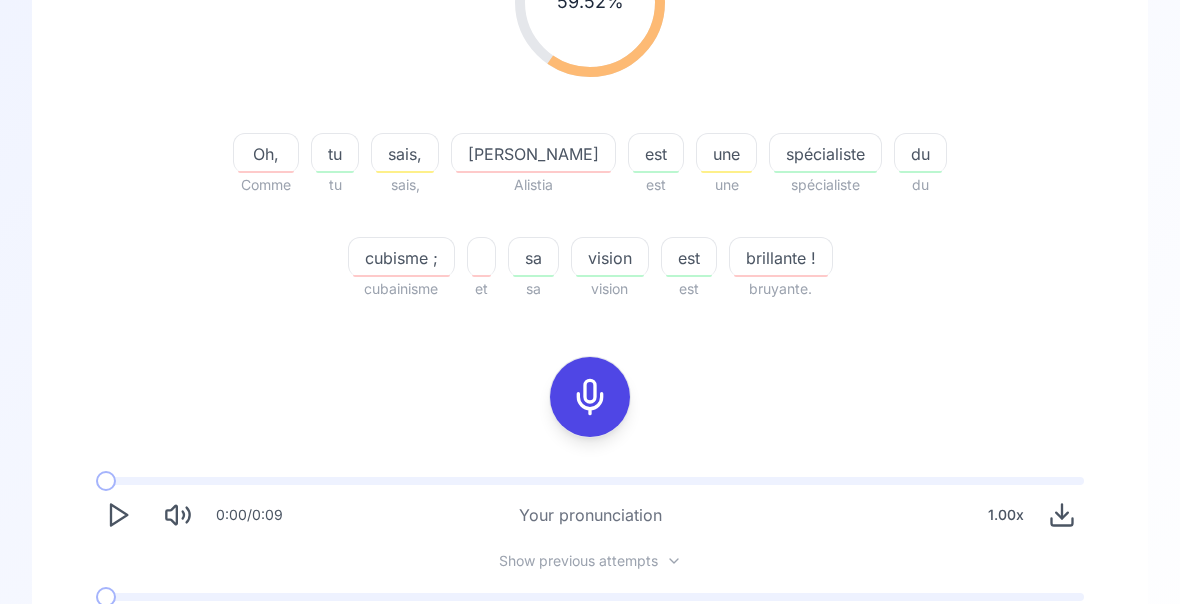 scroll, scrollTop: 345, scrollLeft: 0, axis: vertical 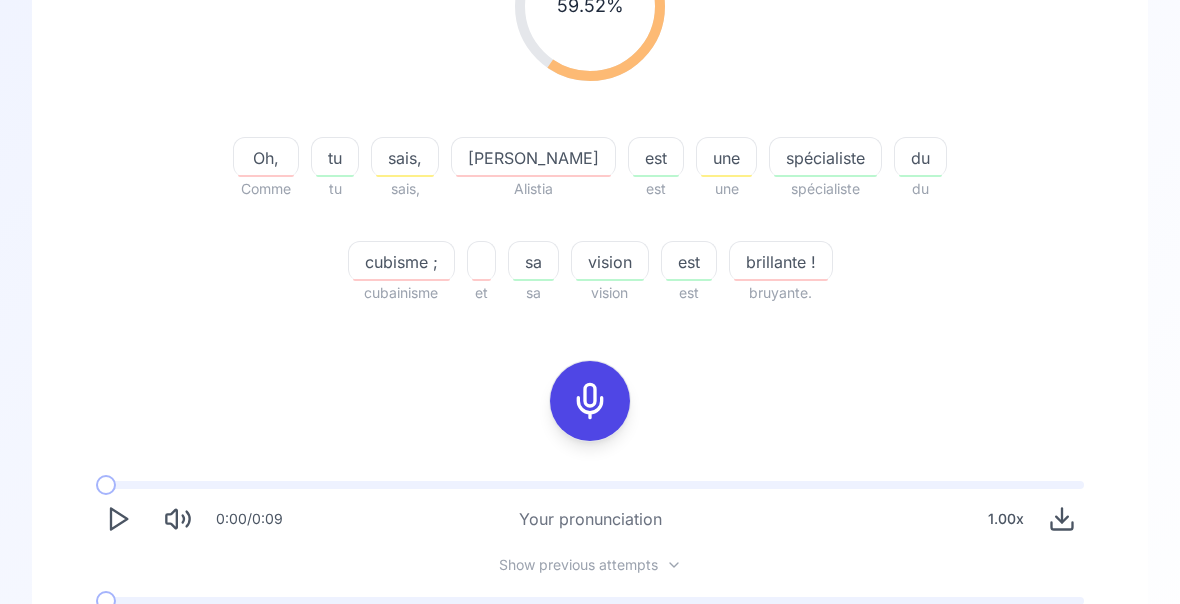 click 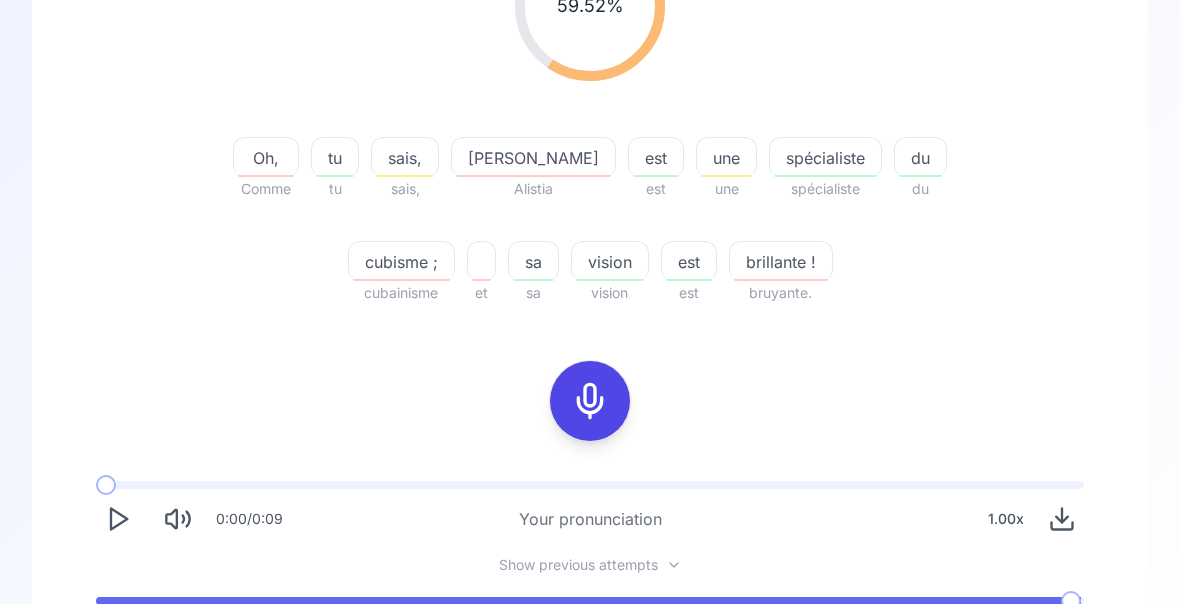 click on "cubisme ;" at bounding box center (401, 262) 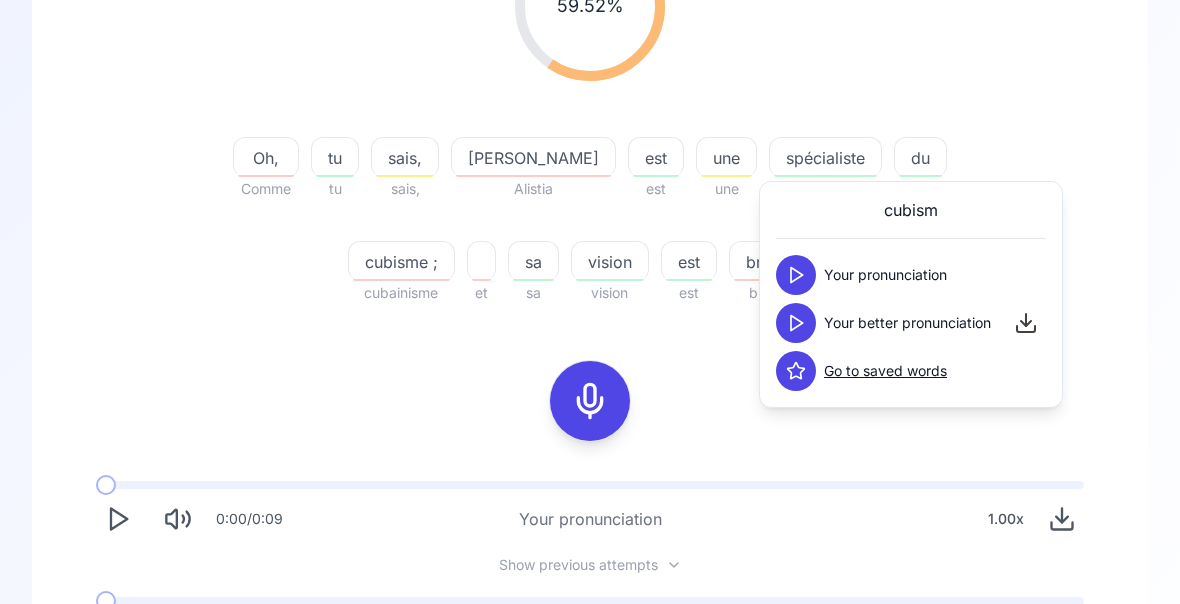 click at bounding box center [796, 323] 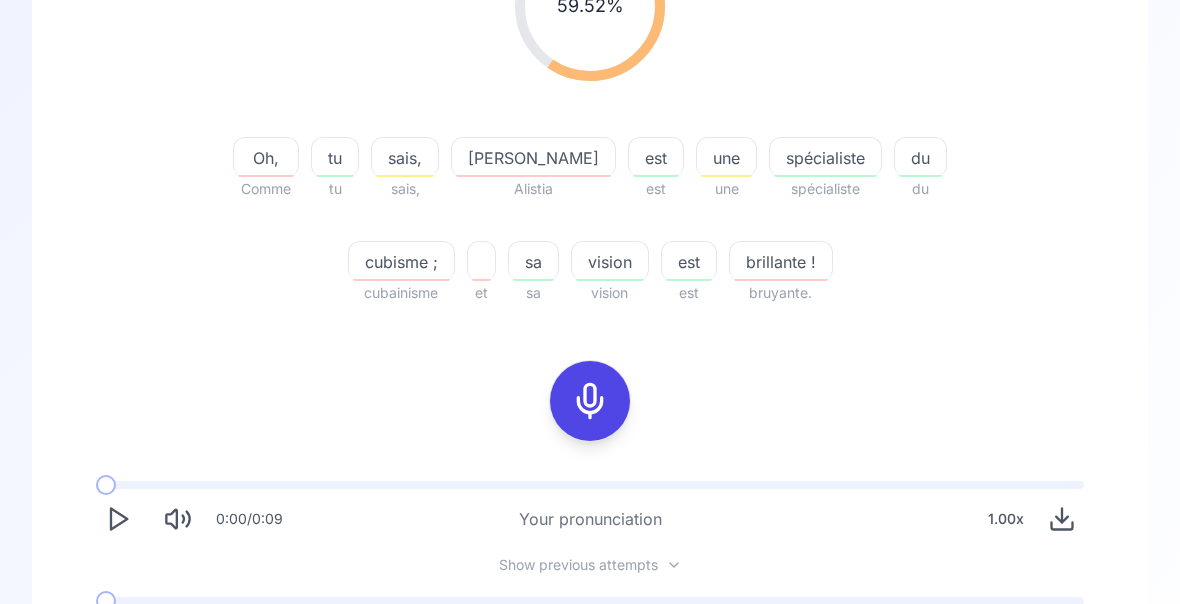 click 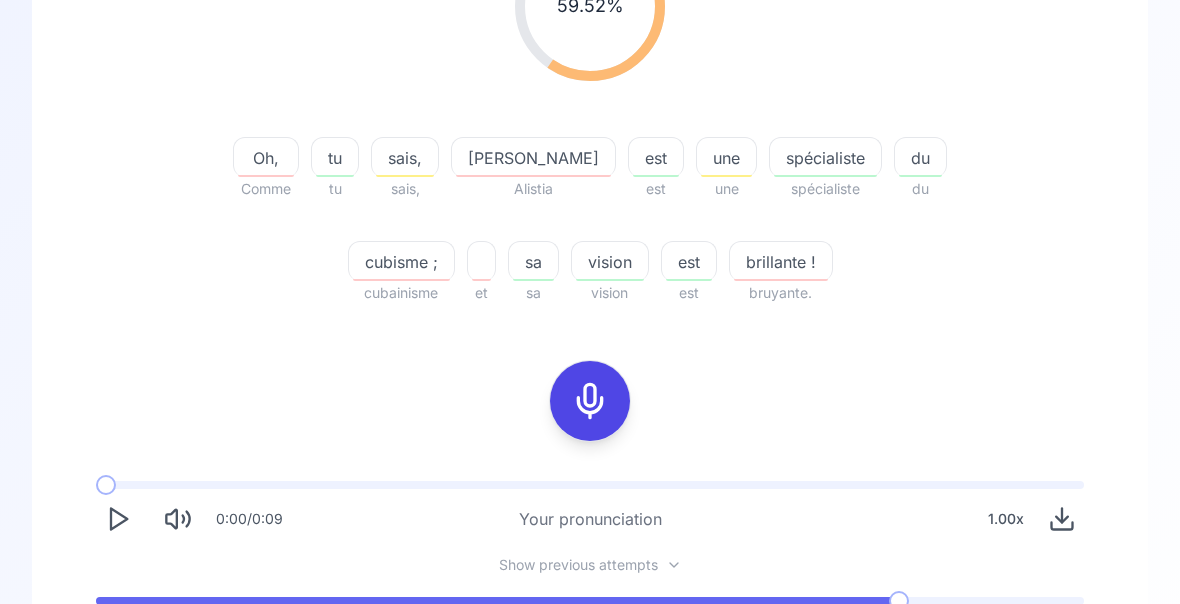 click on "Try another sentence" at bounding box center [590, 713] 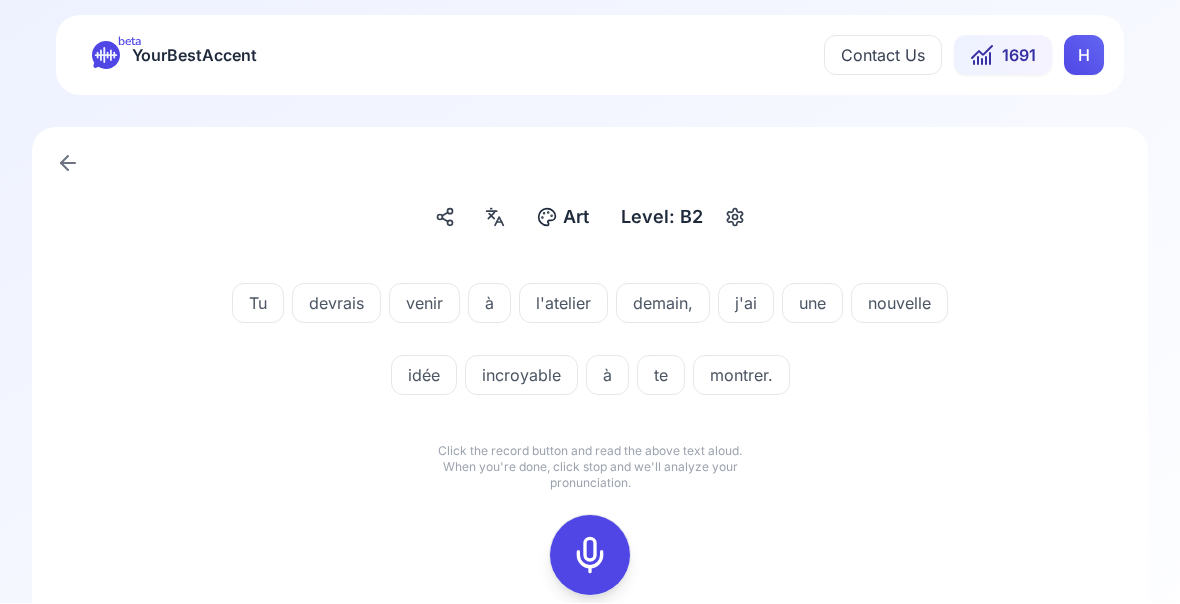 click 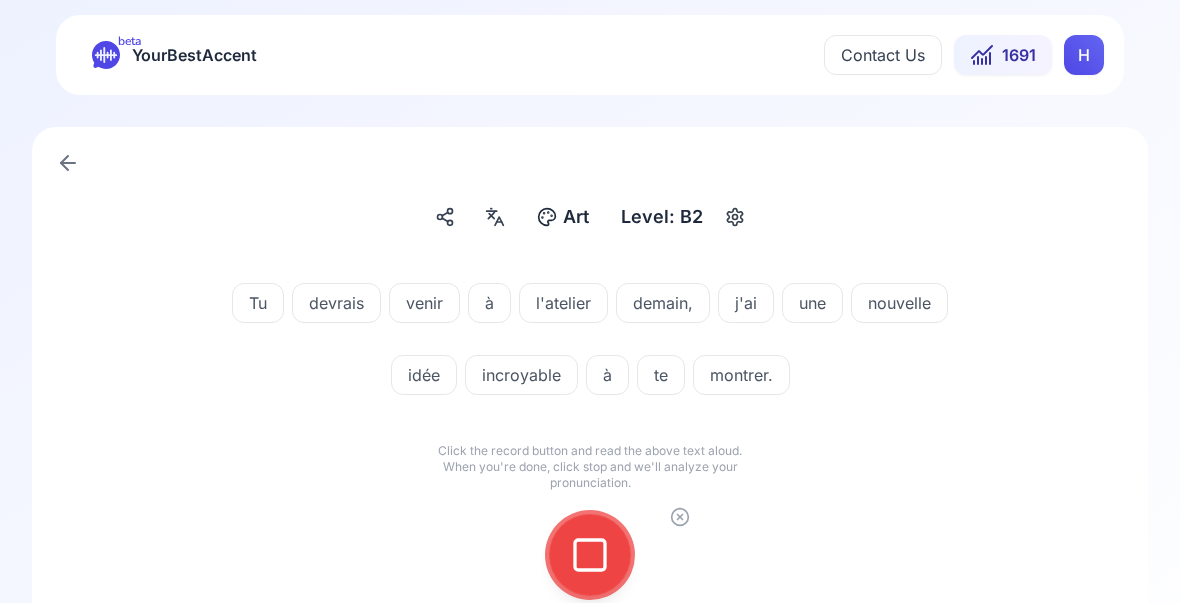 click 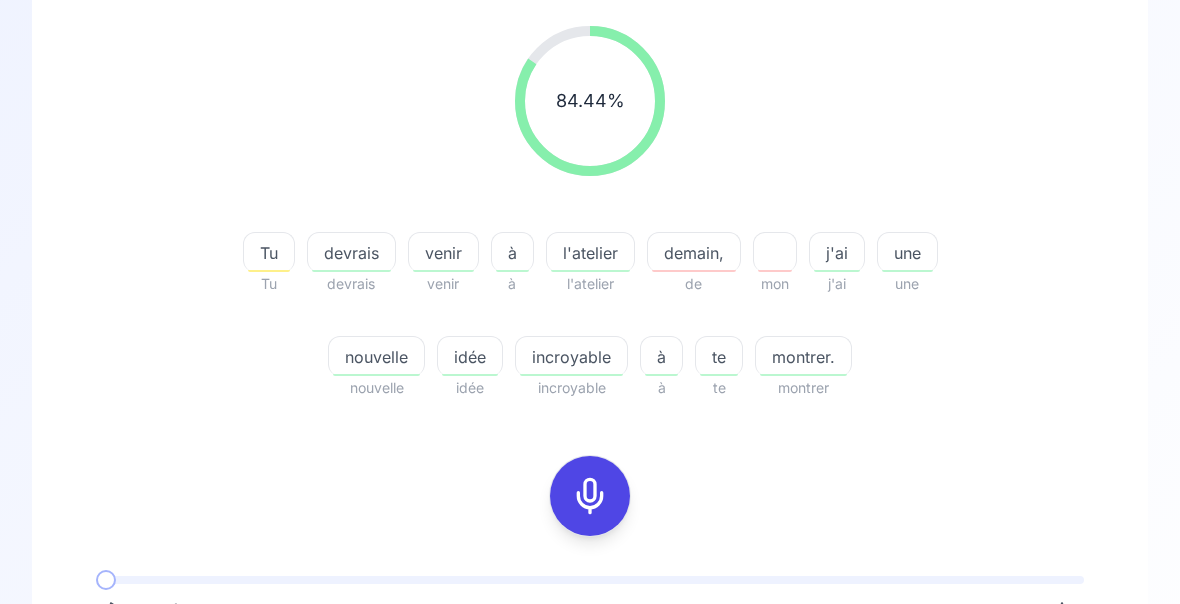 scroll, scrollTop: 253, scrollLeft: 0, axis: vertical 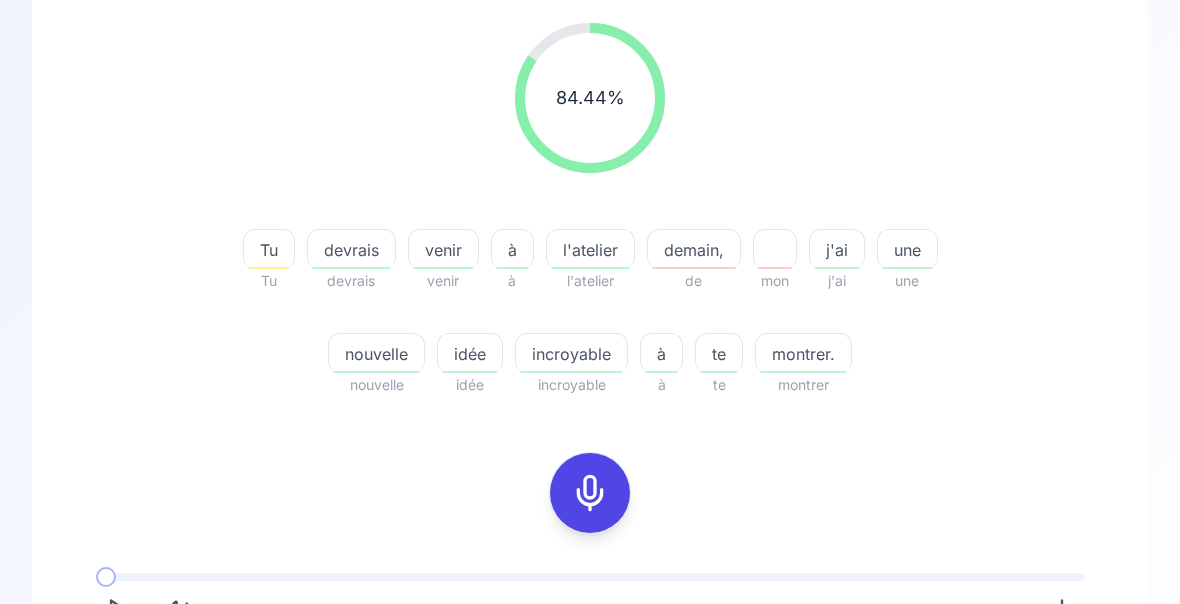 click 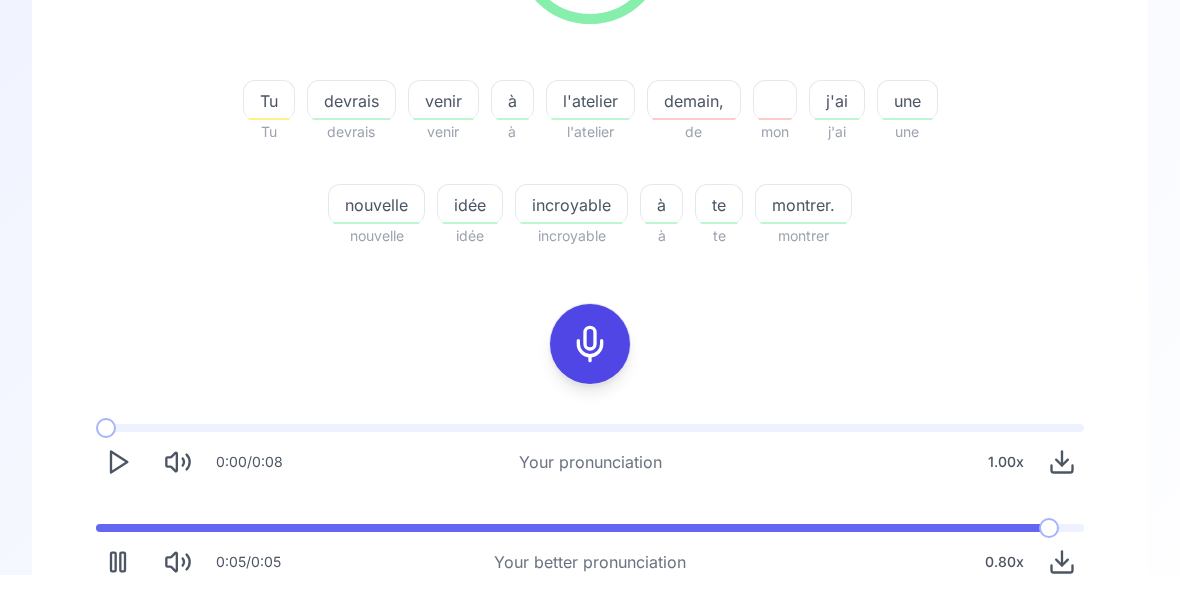 scroll, scrollTop: 372, scrollLeft: 0, axis: vertical 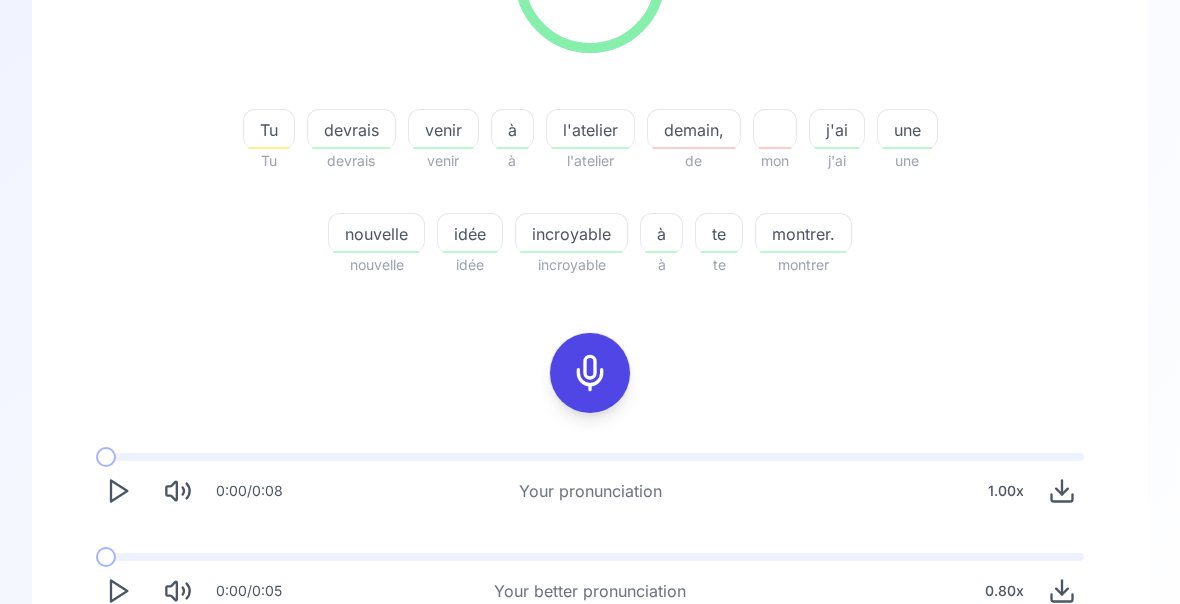 click on "Try another sentence" at bounding box center (604, 670) 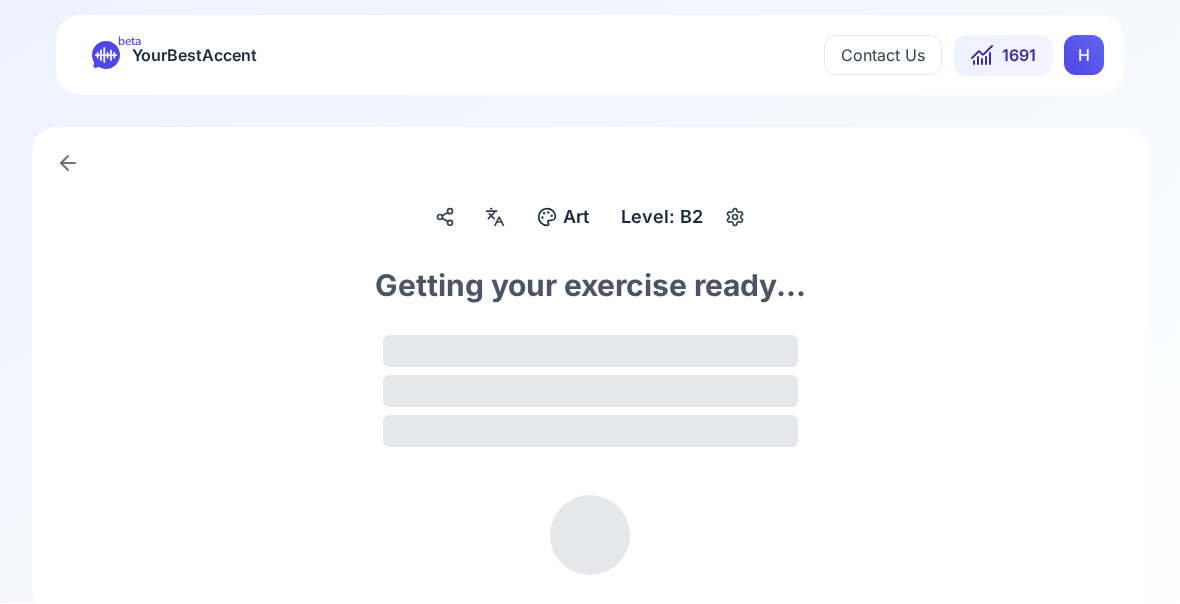 click on "Art" at bounding box center [576, 218] 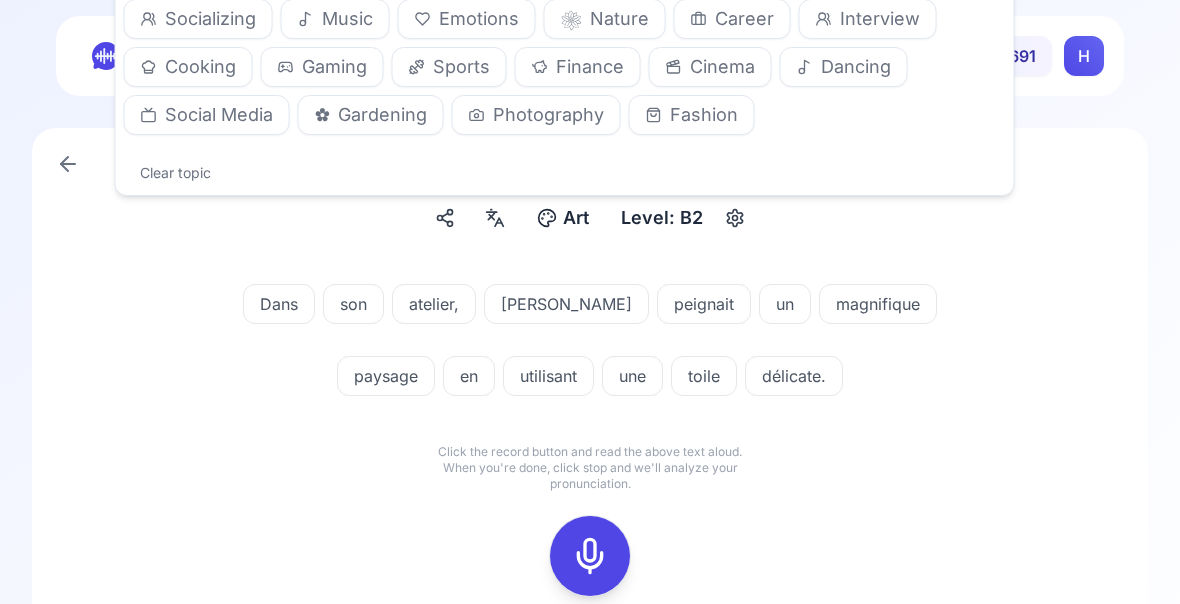 click on "Nature" at bounding box center (619, 19) 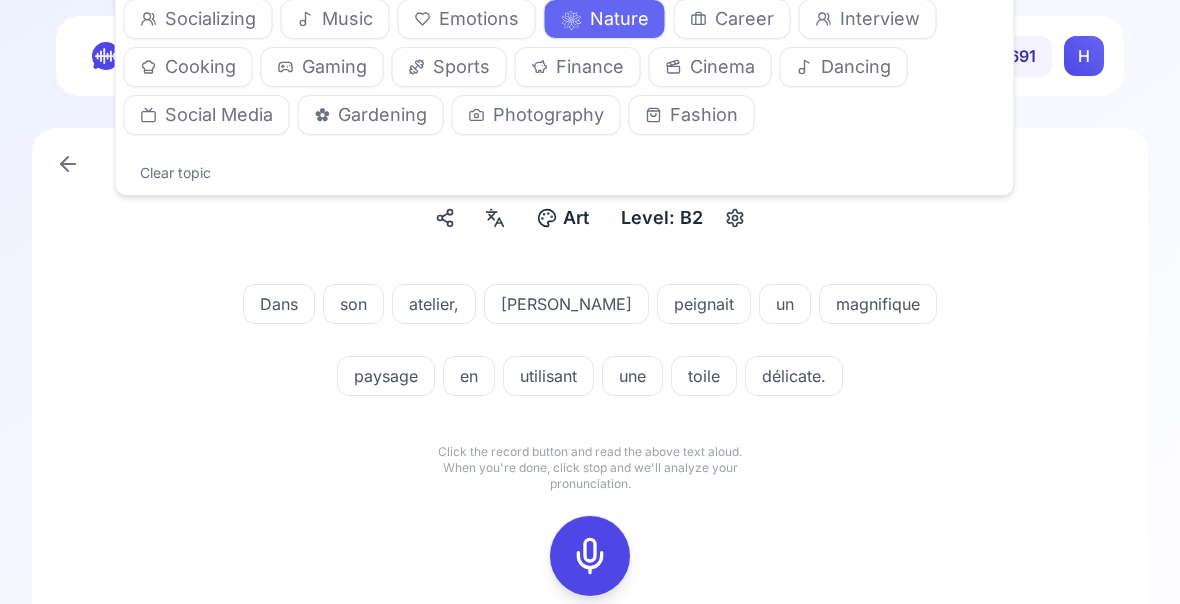 click on "Art" at bounding box center (576, 218) 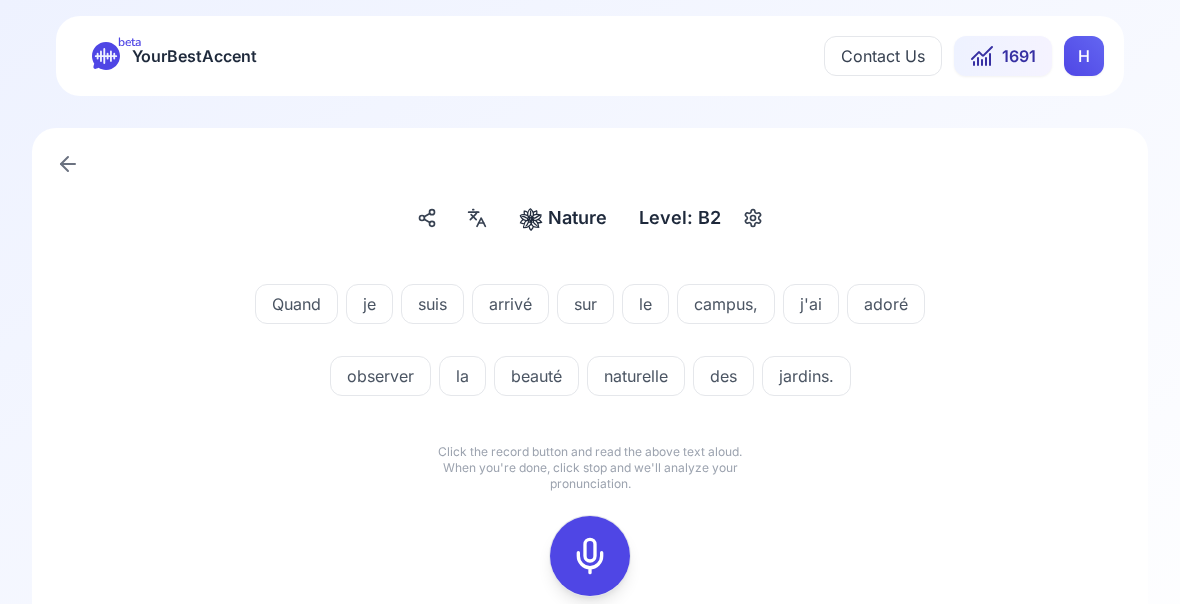 click 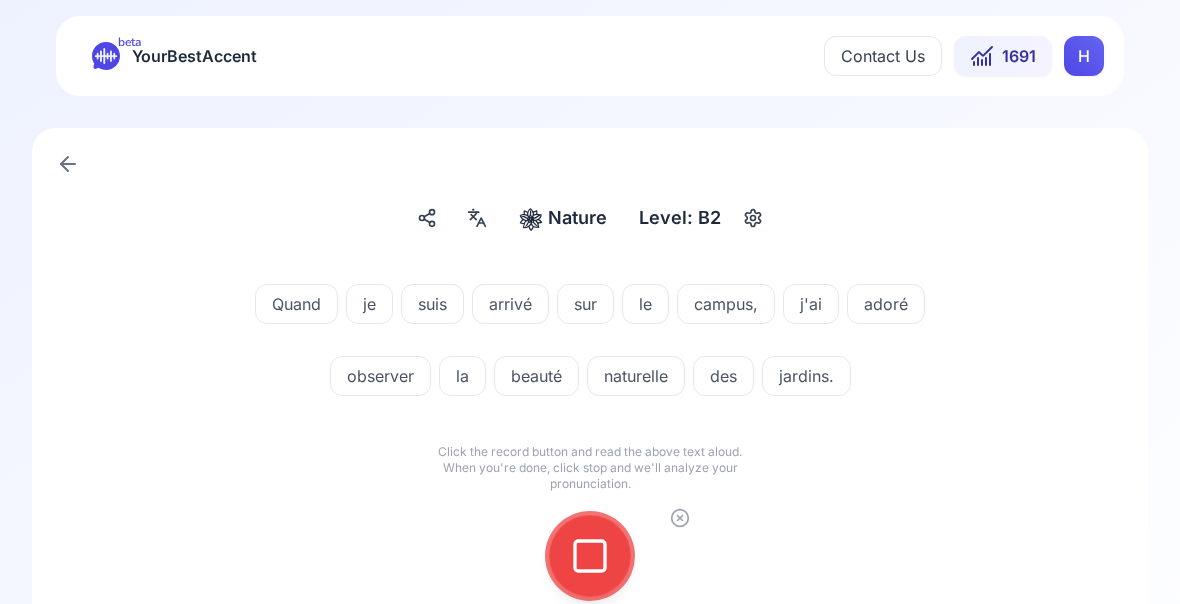 click 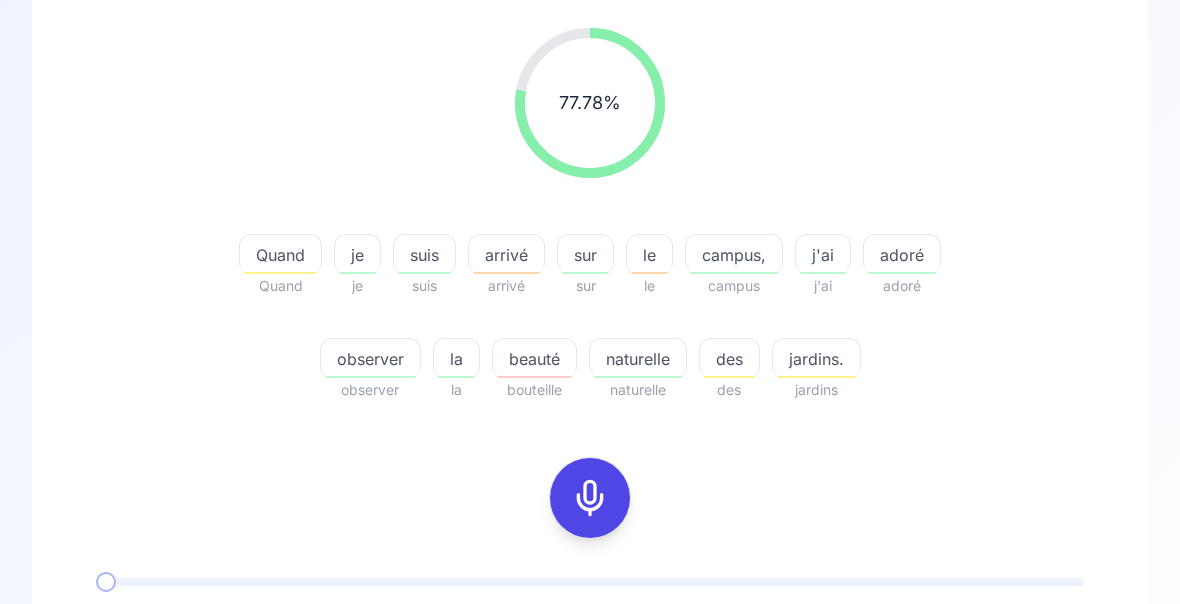 click 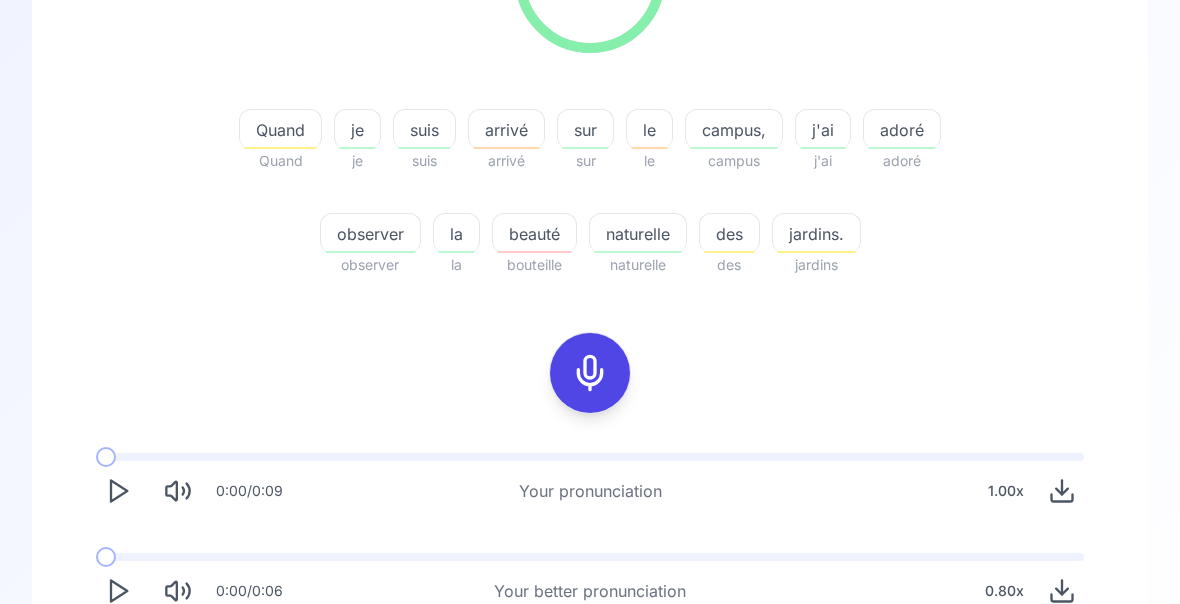 scroll, scrollTop: 372, scrollLeft: 0, axis: vertical 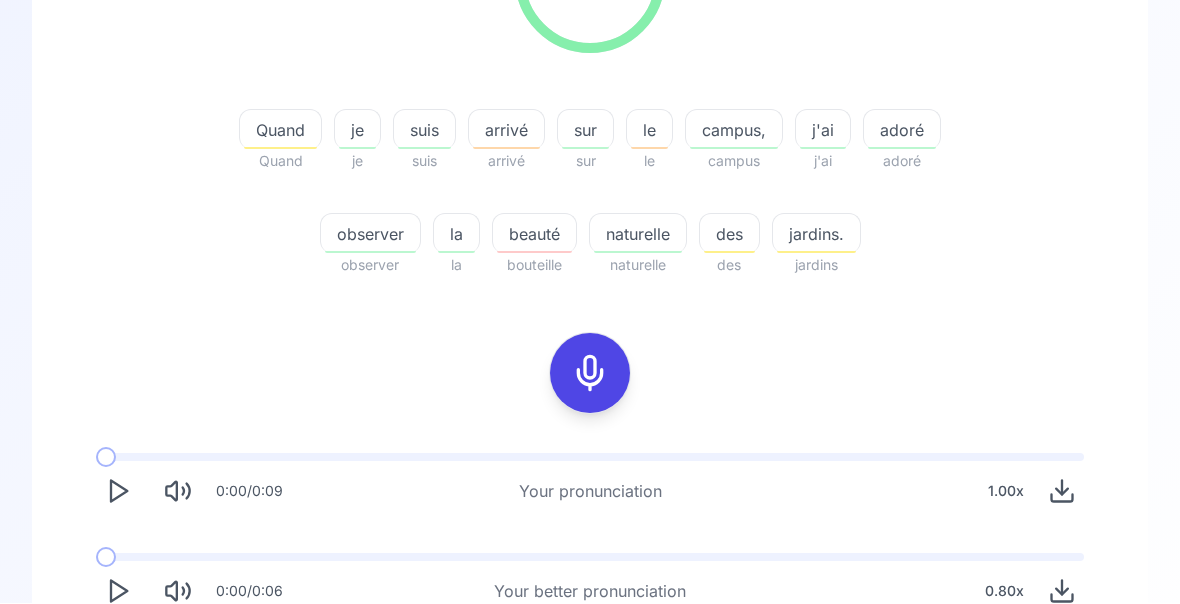 click on "Try another sentence" at bounding box center [604, 670] 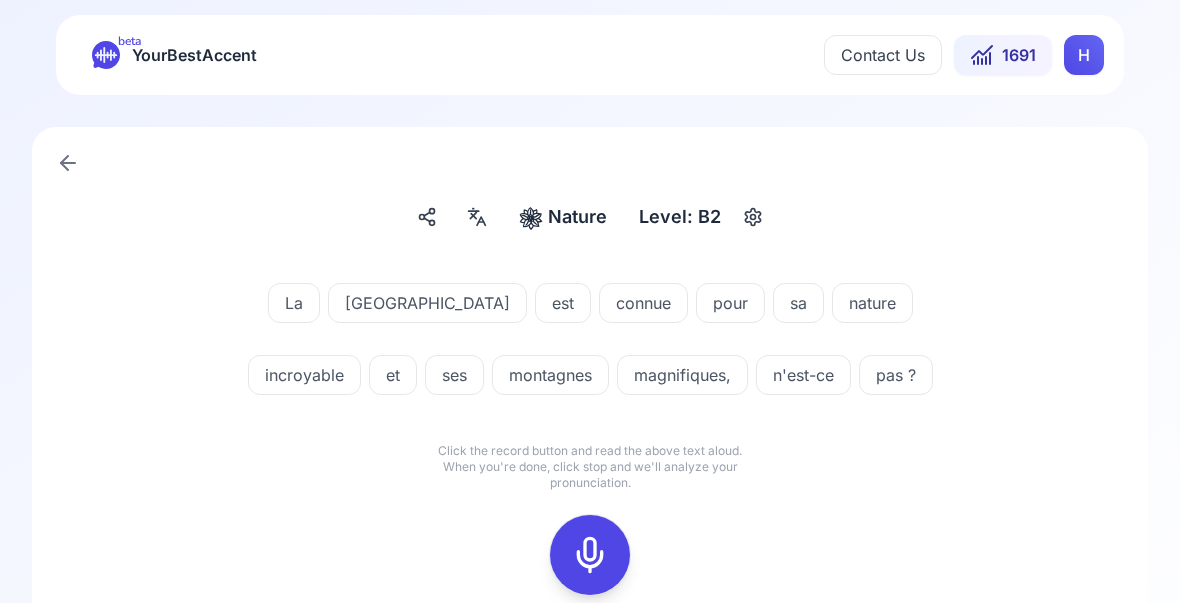 click 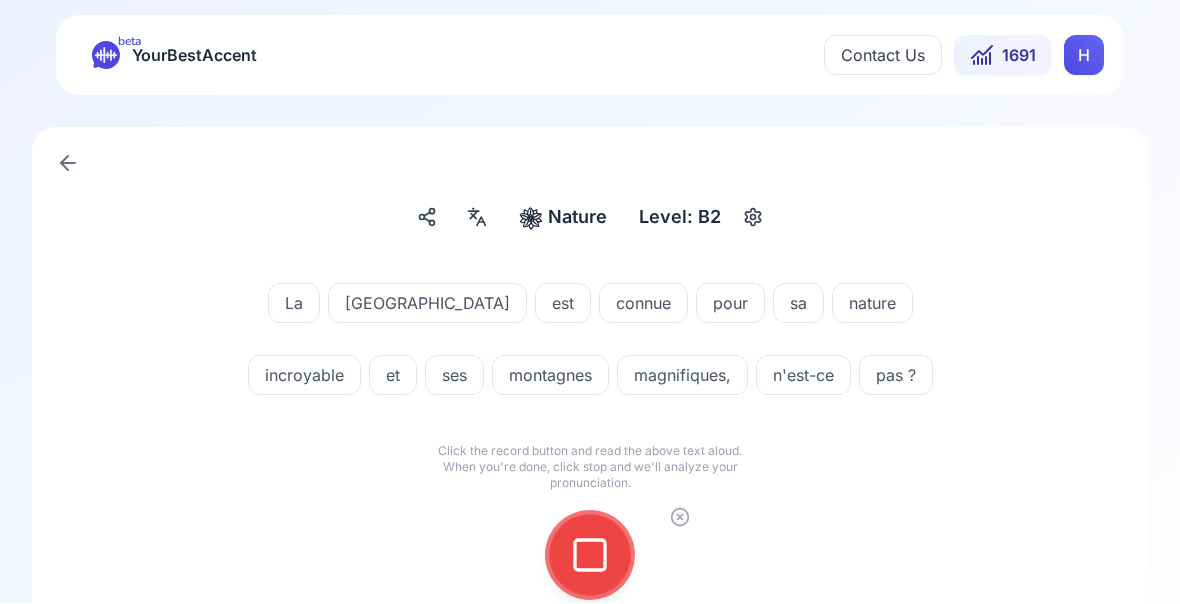 click 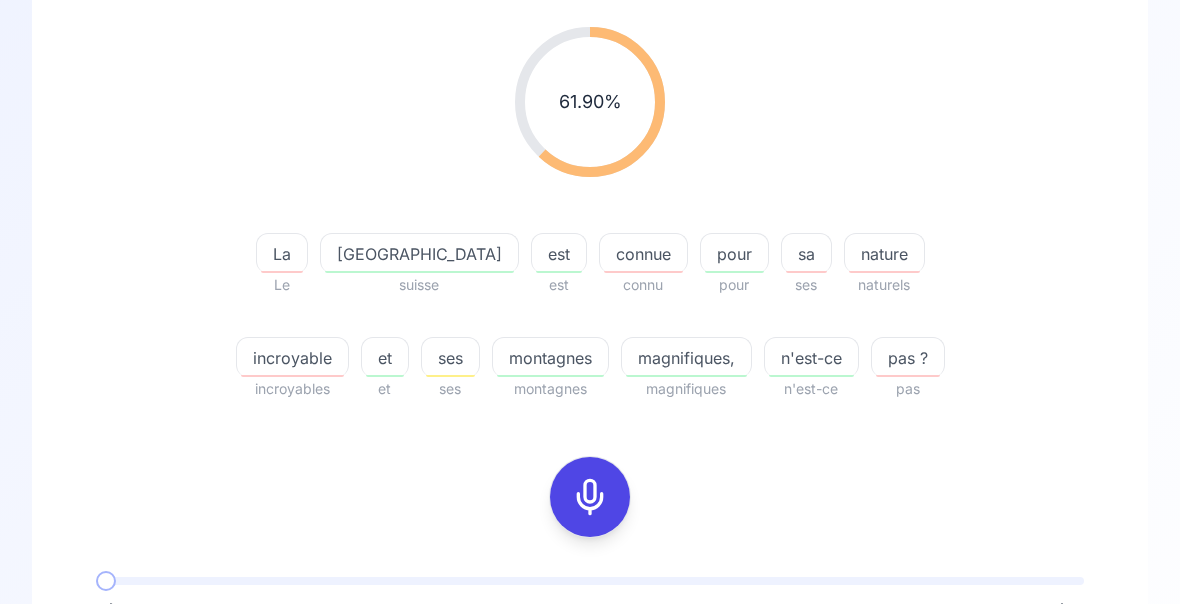 scroll, scrollTop: 249, scrollLeft: 0, axis: vertical 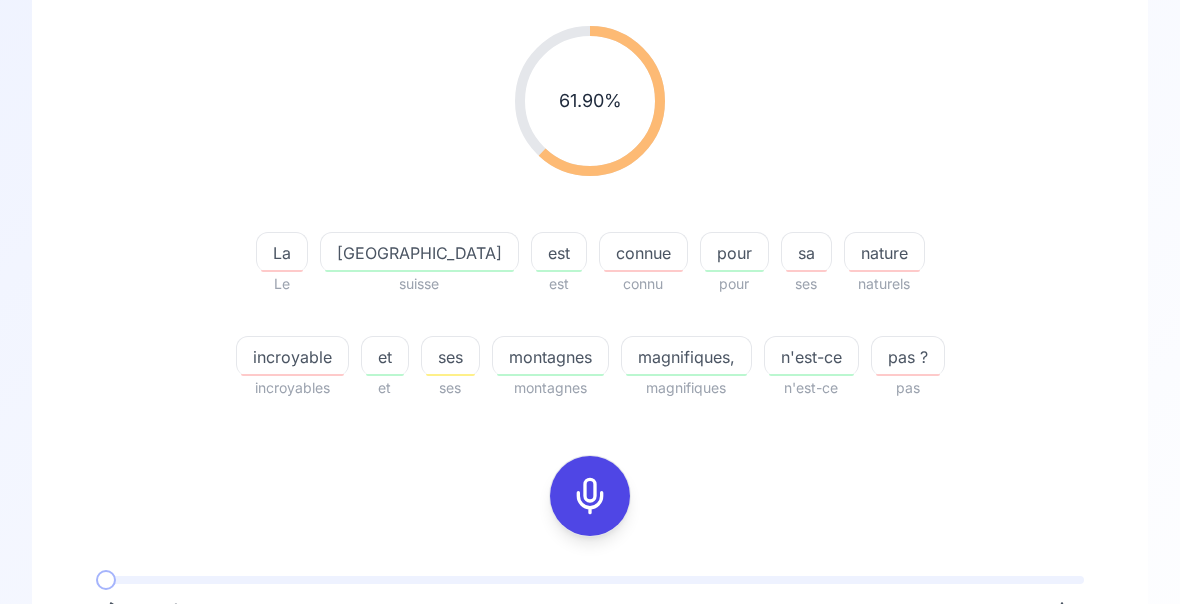 click 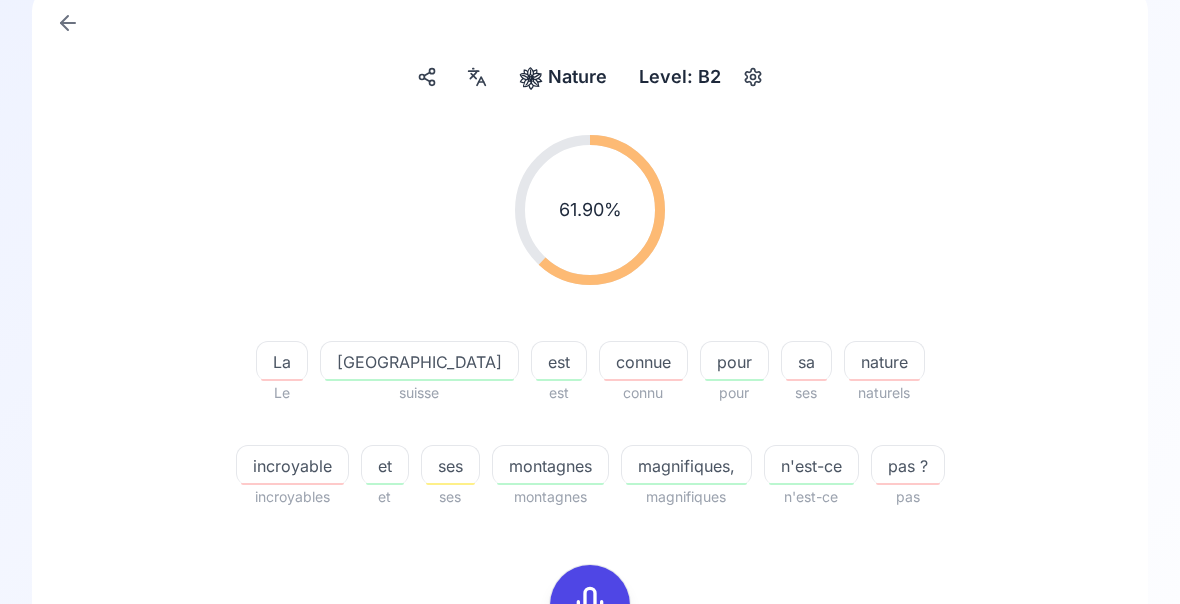 scroll, scrollTop: 0, scrollLeft: 0, axis: both 